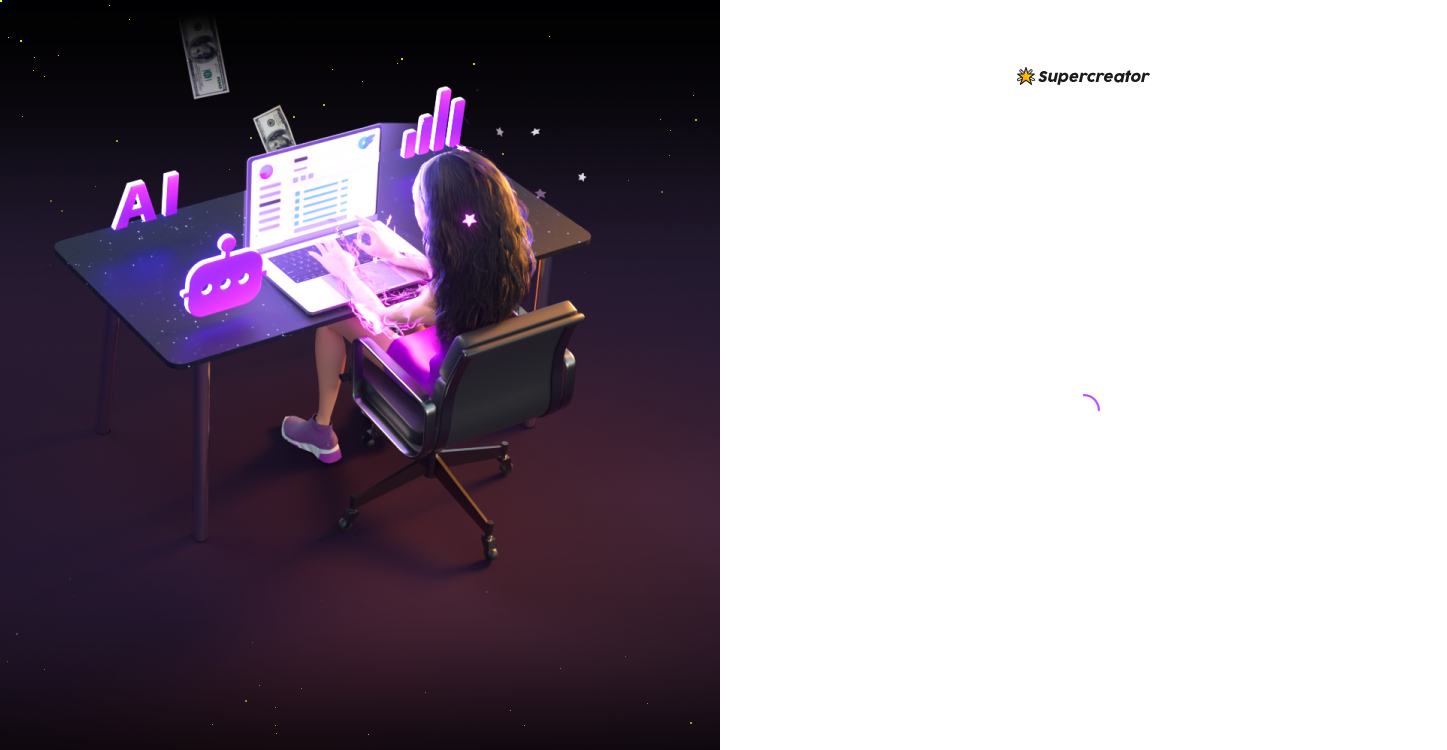 scroll, scrollTop: 0, scrollLeft: 0, axis: both 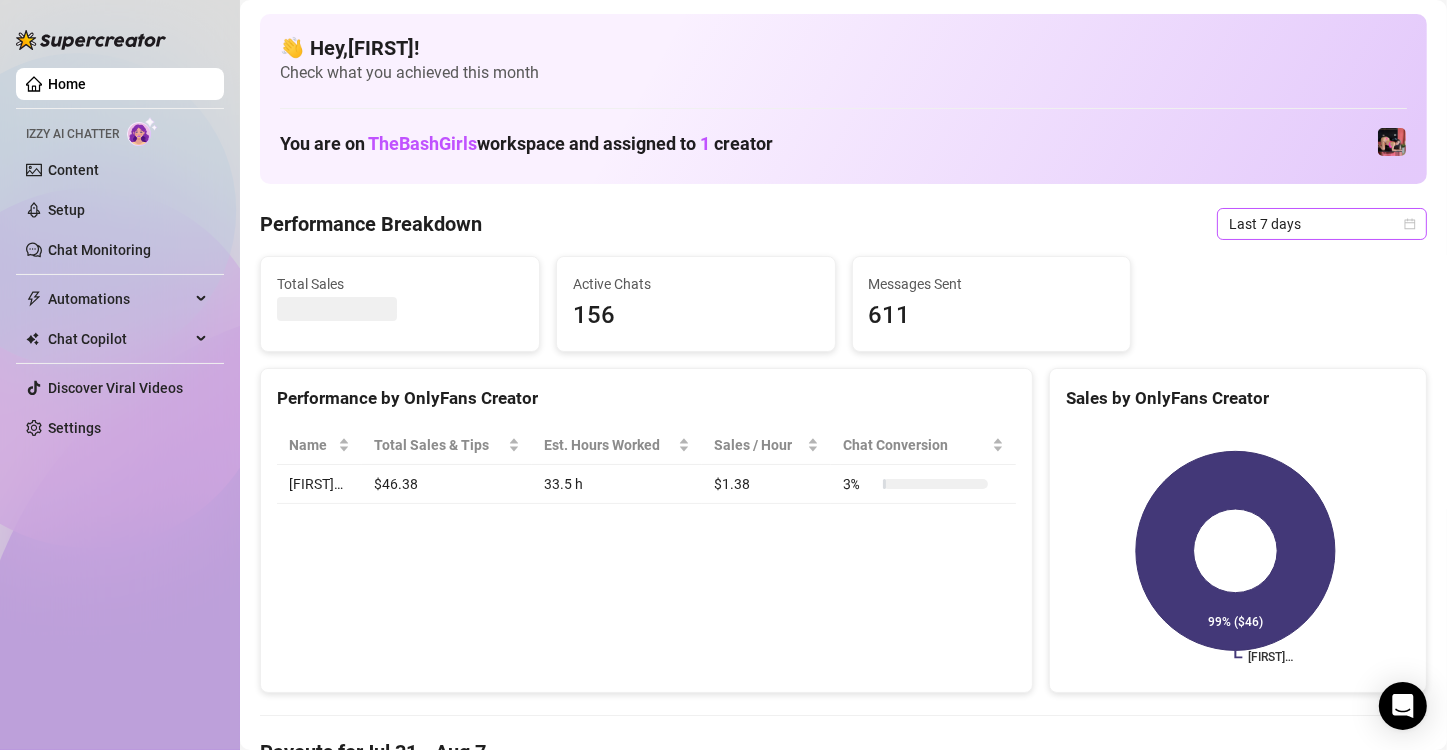 click 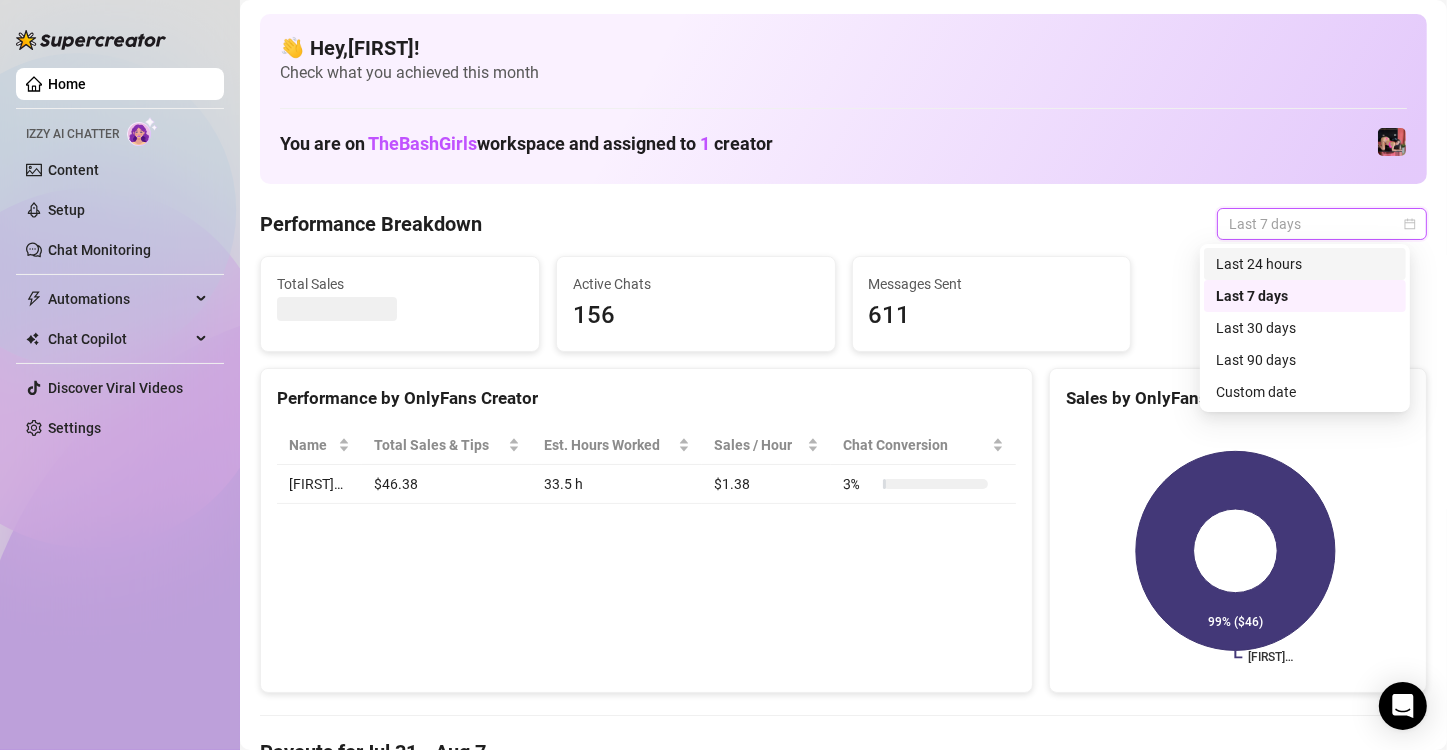click on "Last 24 hours" at bounding box center (1305, 264) 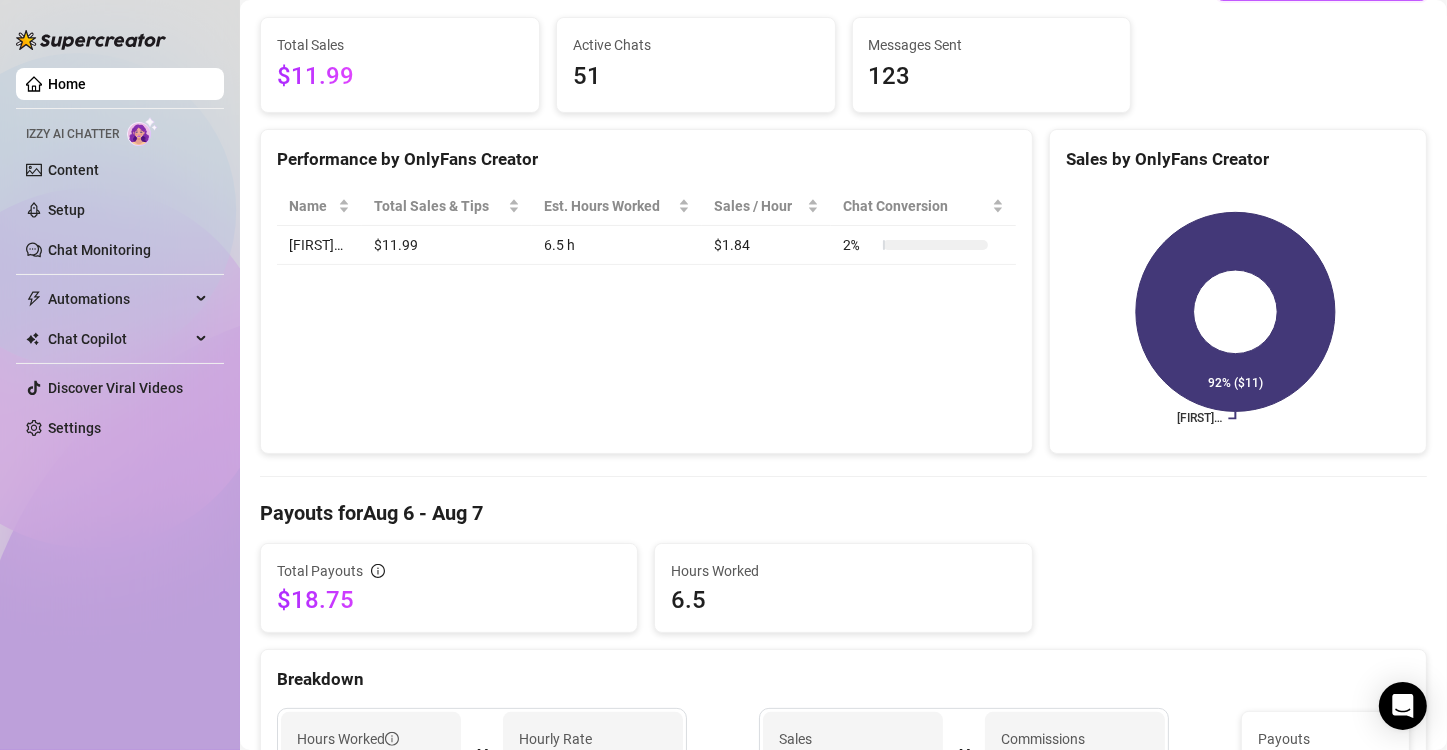 click on "Breakdown" at bounding box center [843, 679] 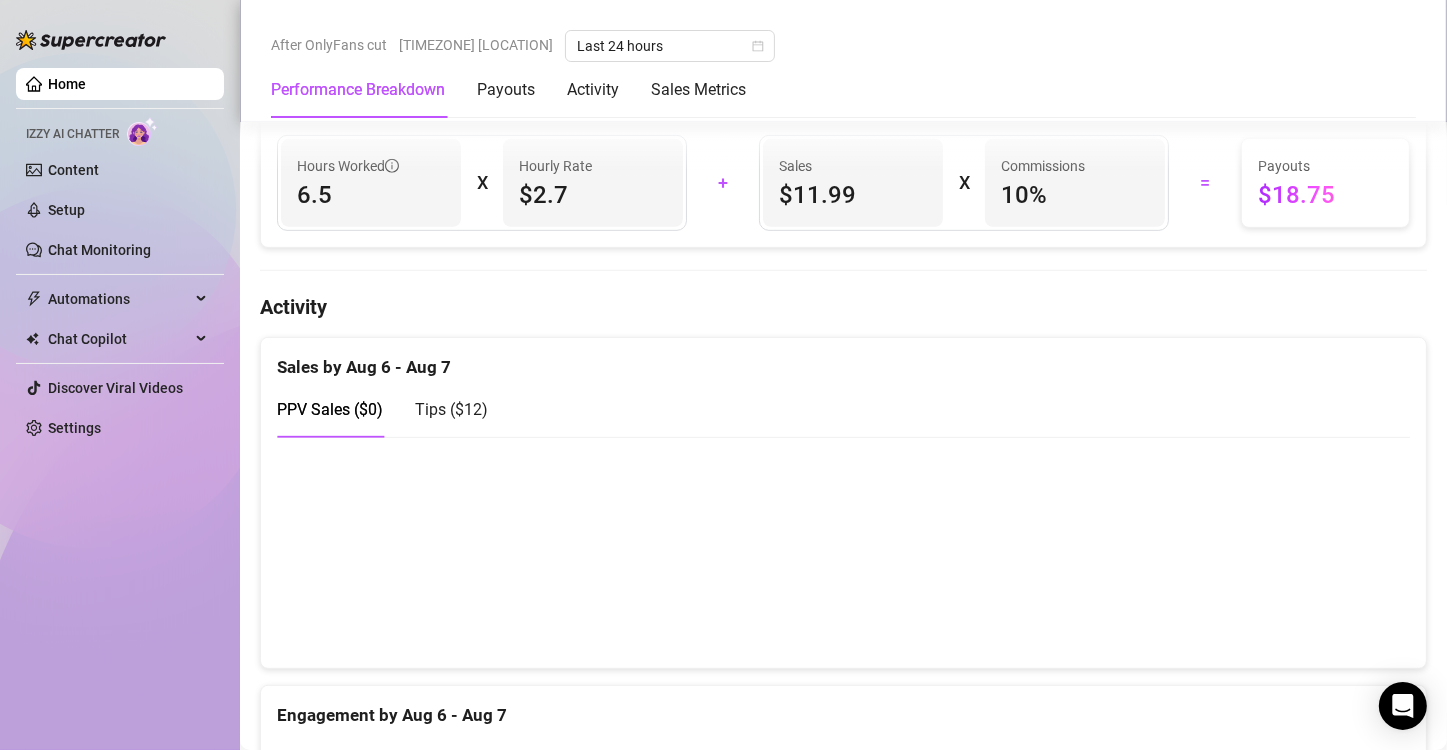 click on "Sales by Aug 6 - Aug 7 PPV Sales ( $0 ) Tips ( $12 ) Engagement by Aug 6 - Aug 7 Messages Sent Fans Engaged With Est. Hours Worked Messages Breakdown Last 24 hours Messages PPVs Account Message Media Price When Sent When Purchased [FIRST] Si desbloqueas este delicioso video te regalo 20min de sexting amor🥵 1 $5.59 Aug 8, 10:36 PM — View Chat [FIRST] Quiero que pases tu lengua por toda mi vagina y sigas hasta mi culito 🥵 Free Aug 8, 10:32 PM — View Chat [FIRST] Si vas a querer amor😋🙈? Free Aug 8, 10:31 PM — View Chat [FIRST] Quieres sextear o quieres que te haga un videíto calificando tu verga ?😏 Free Aug 8, 10:30 PM — View Chat [FIRST] Me gustaría que nos conociéramos mas.
Cuéntame de donde eres? Free Aug 8, 10:29 PM — View Chat [FIRST] Me alegro que estés bien yo muy bien gracias 🥰 Free Aug 8, 10:28 PM — View Chat [FIRST] Buenas noches mi amor❤️ Free Aug 8, 10:28 PM — View Chat [FIRST] Free Aug 8, 10:27 PM — View Chat [FIRST] Free Aug 8, 10:27 PM — View Chat [FIRST] — 1 2 3 4" at bounding box center (843, 1136) 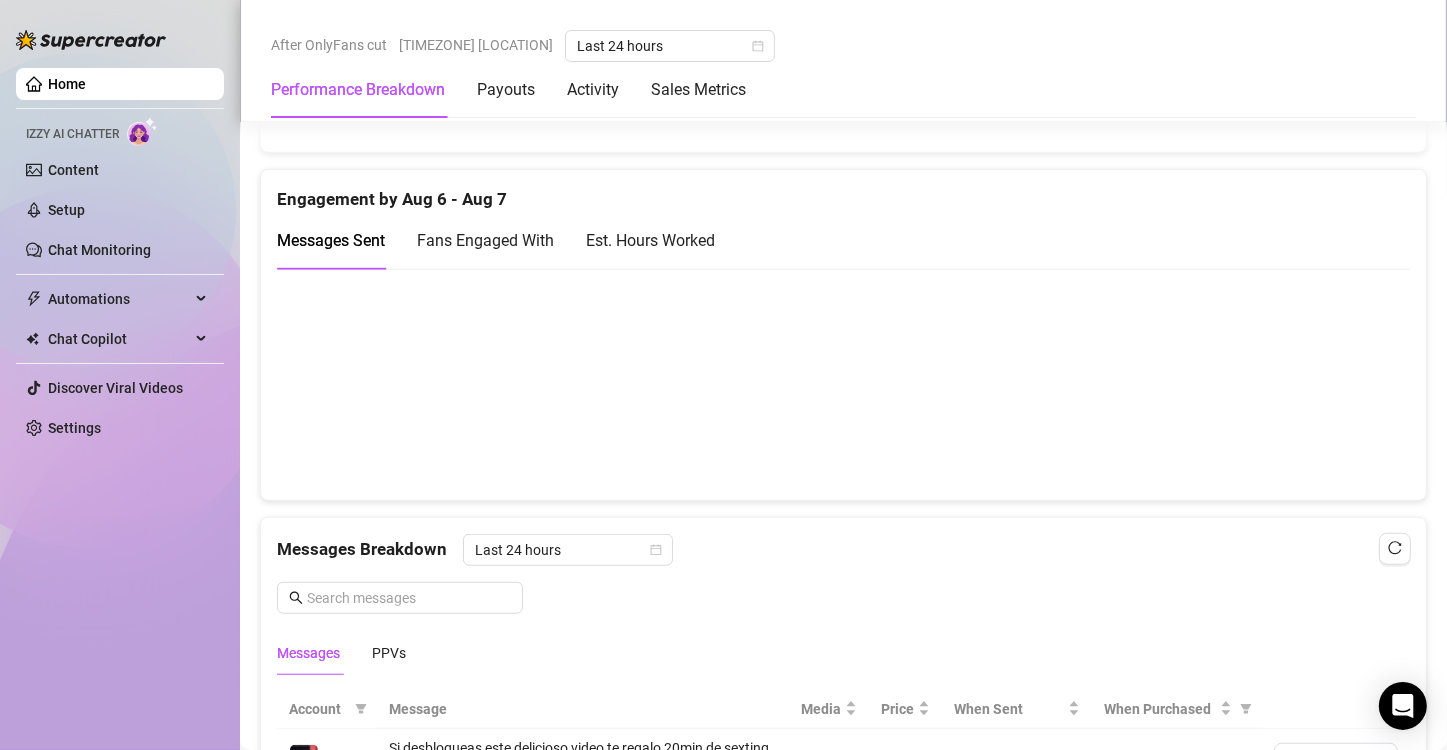 click on "Messages PPVs" at bounding box center (843, 653) 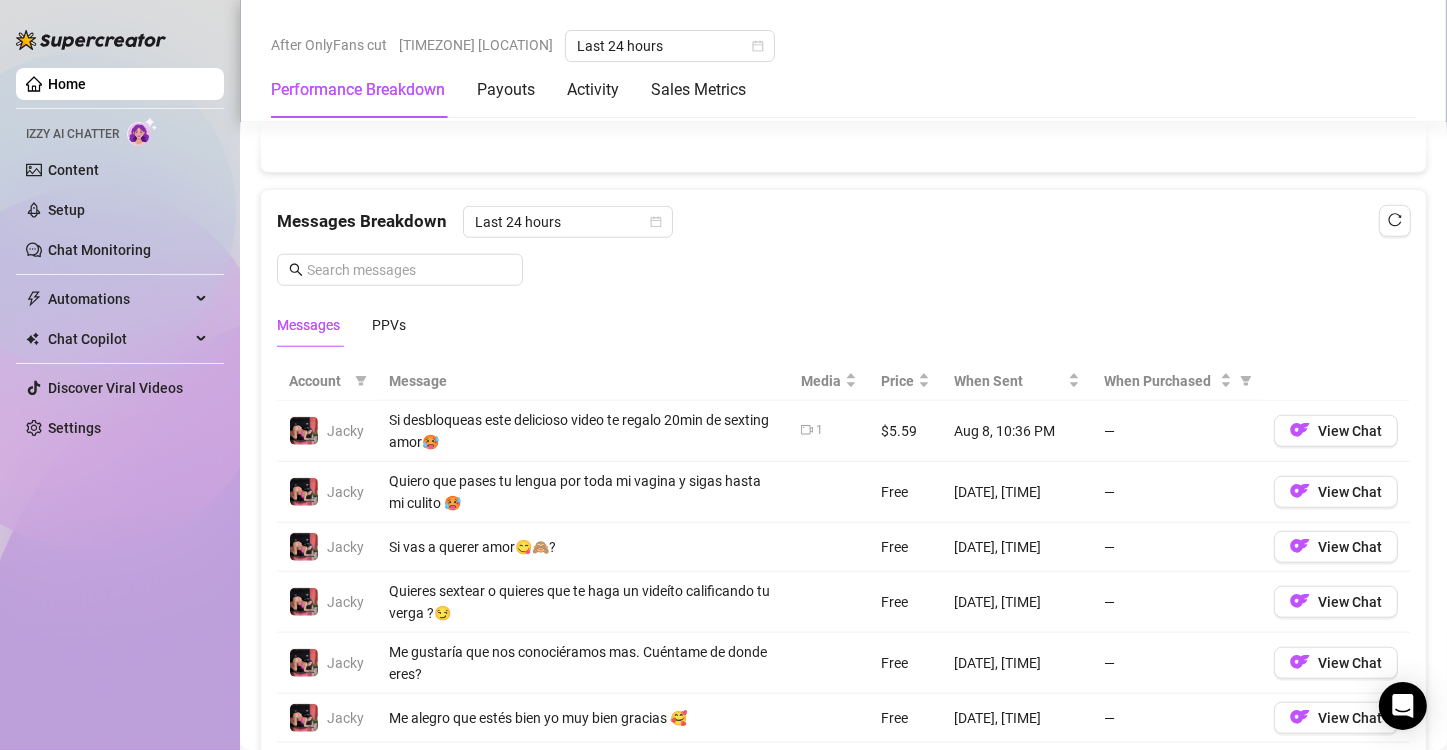 click on "View Chat" at bounding box center [1336, 718] 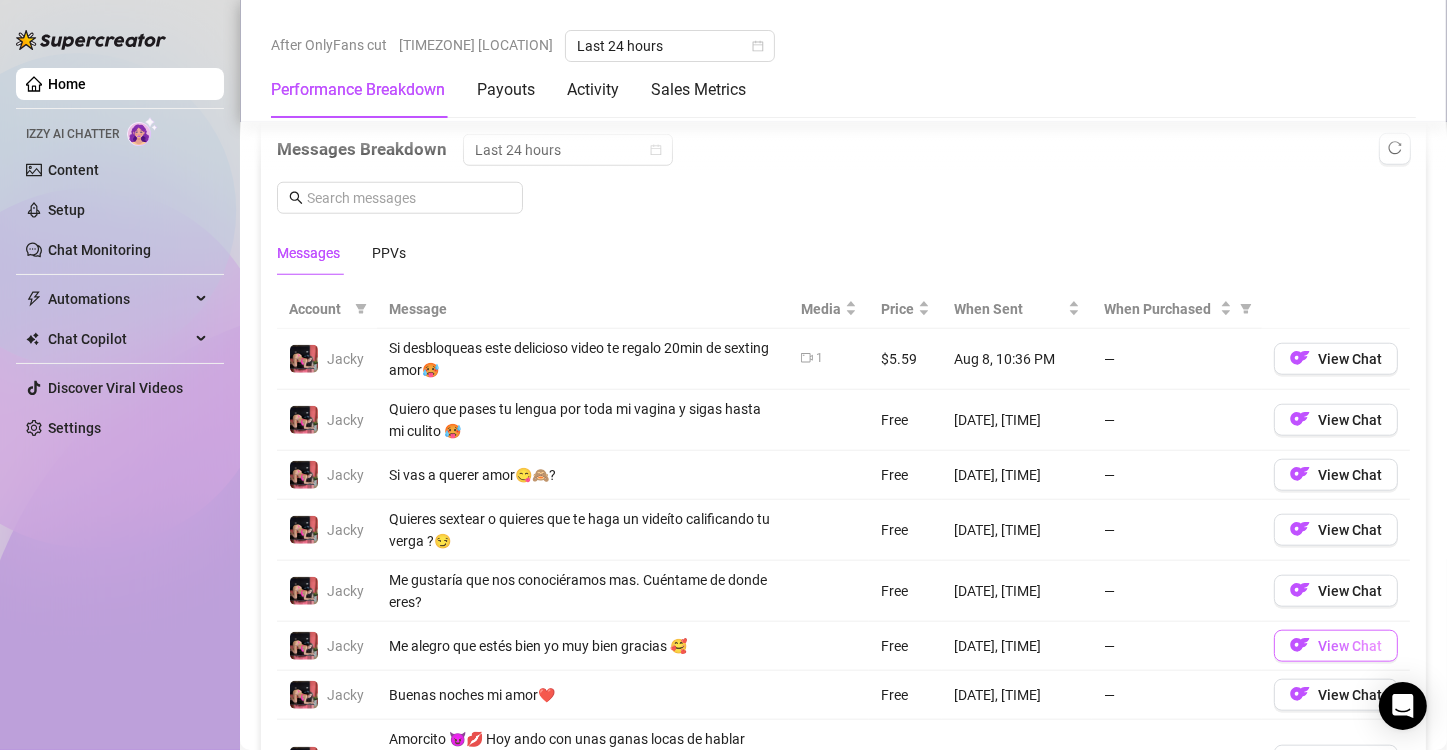click on "View Chat" at bounding box center [1336, 646] 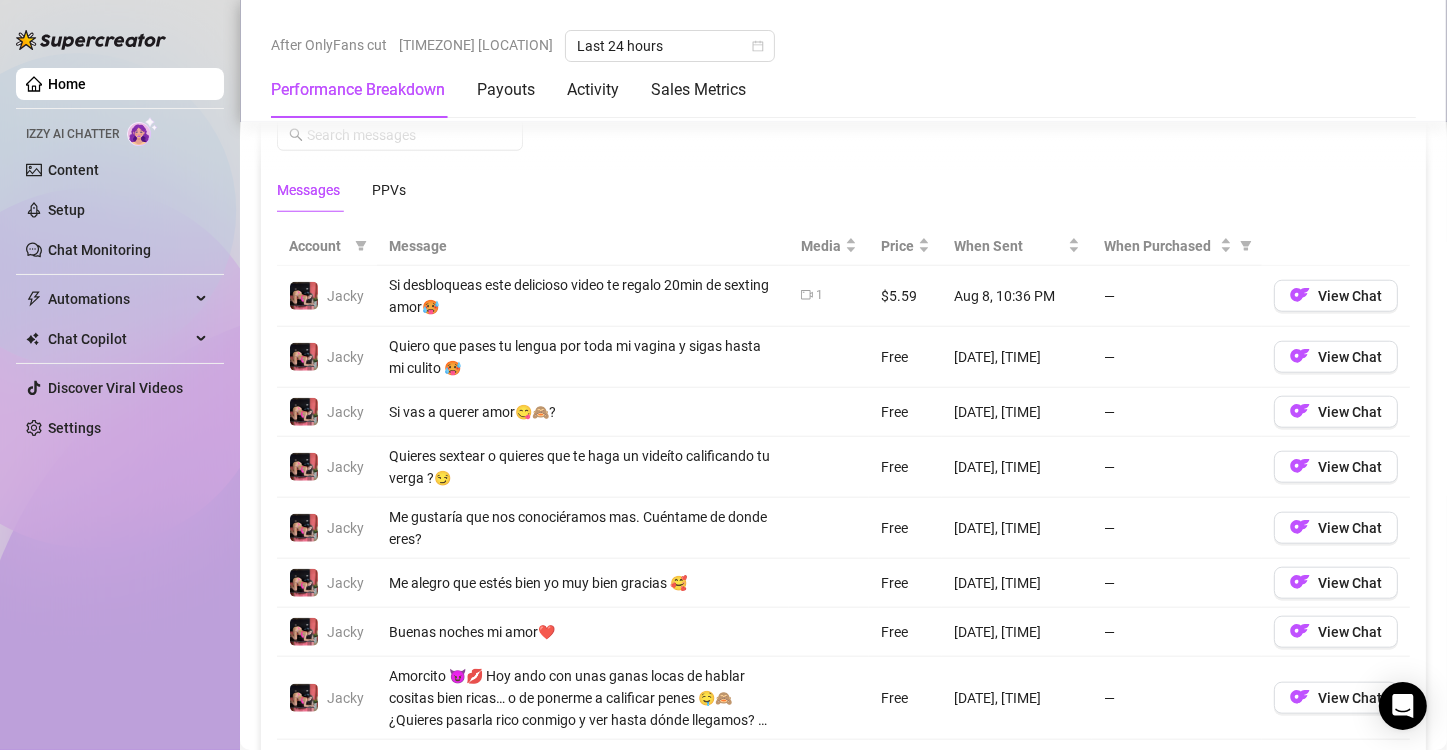 click on "View Chat" at bounding box center (1336, 698) 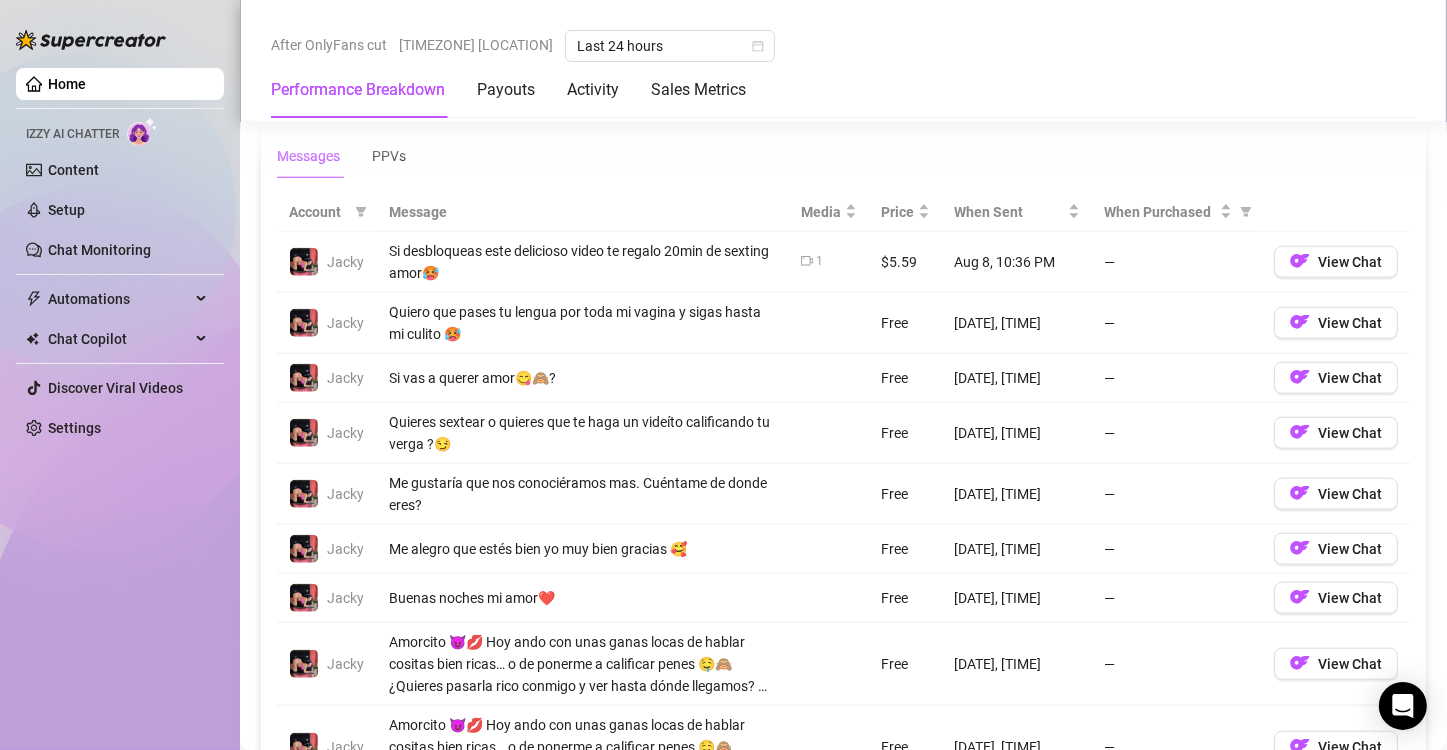 scroll, scrollTop: 1864, scrollLeft: 0, axis: vertical 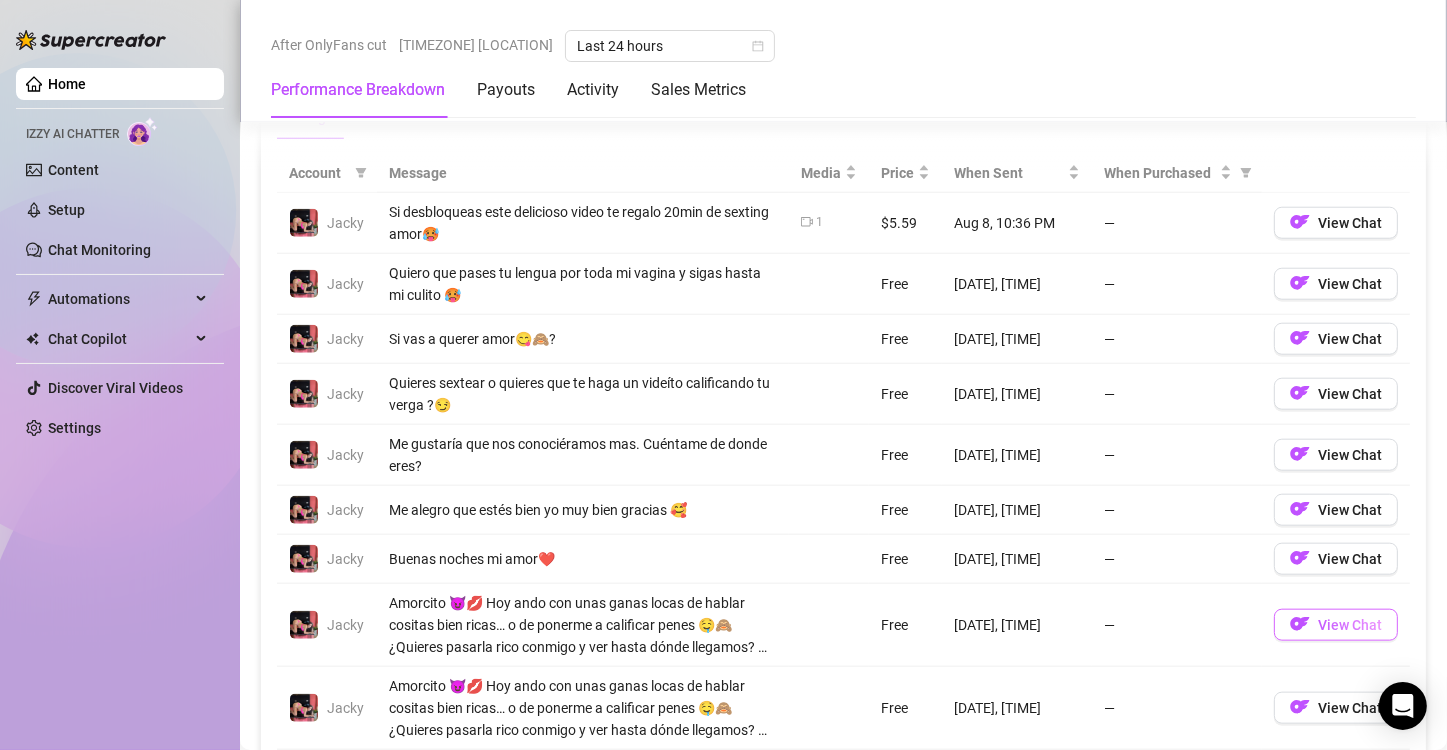 click on "View Chat" at bounding box center (1336, 625) 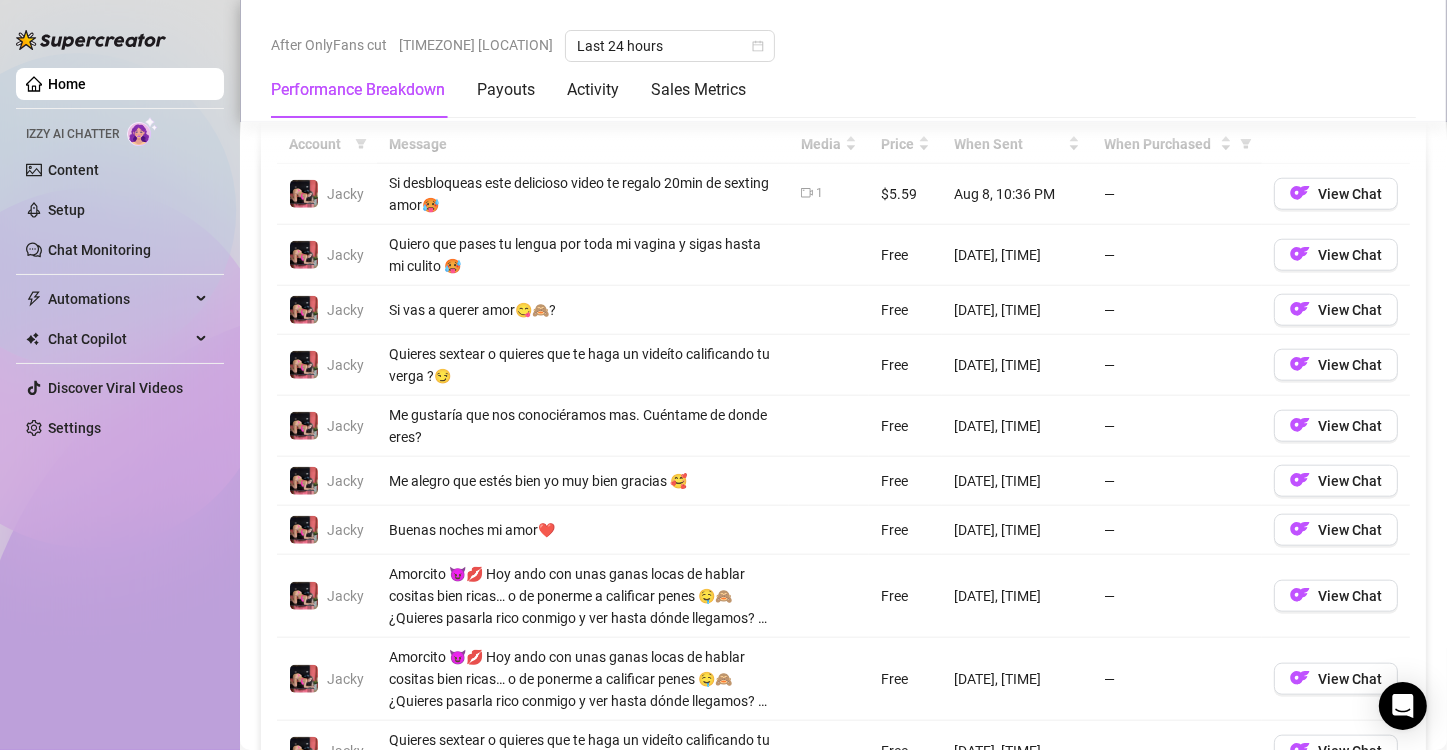 scroll, scrollTop: 1896, scrollLeft: 0, axis: vertical 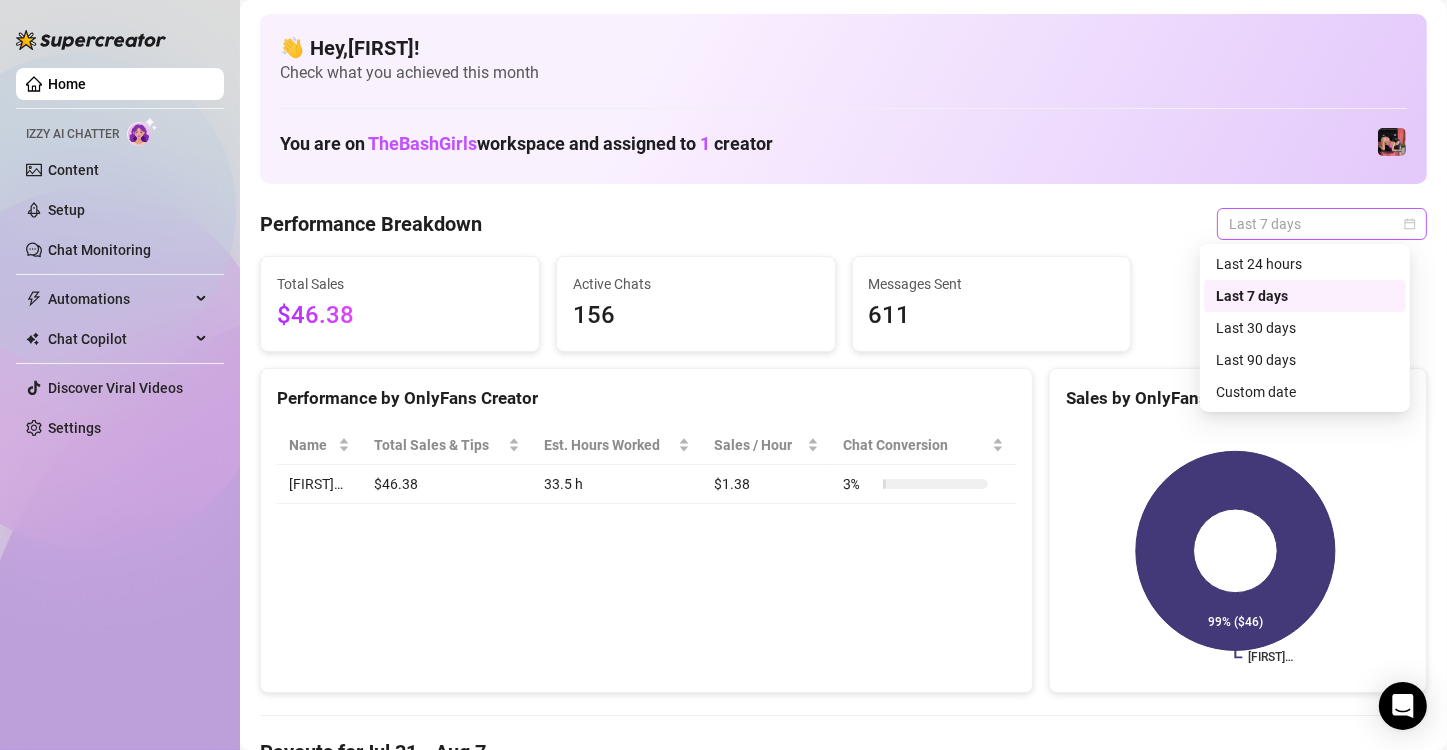 click on "Last 7 days" at bounding box center (1322, 224) 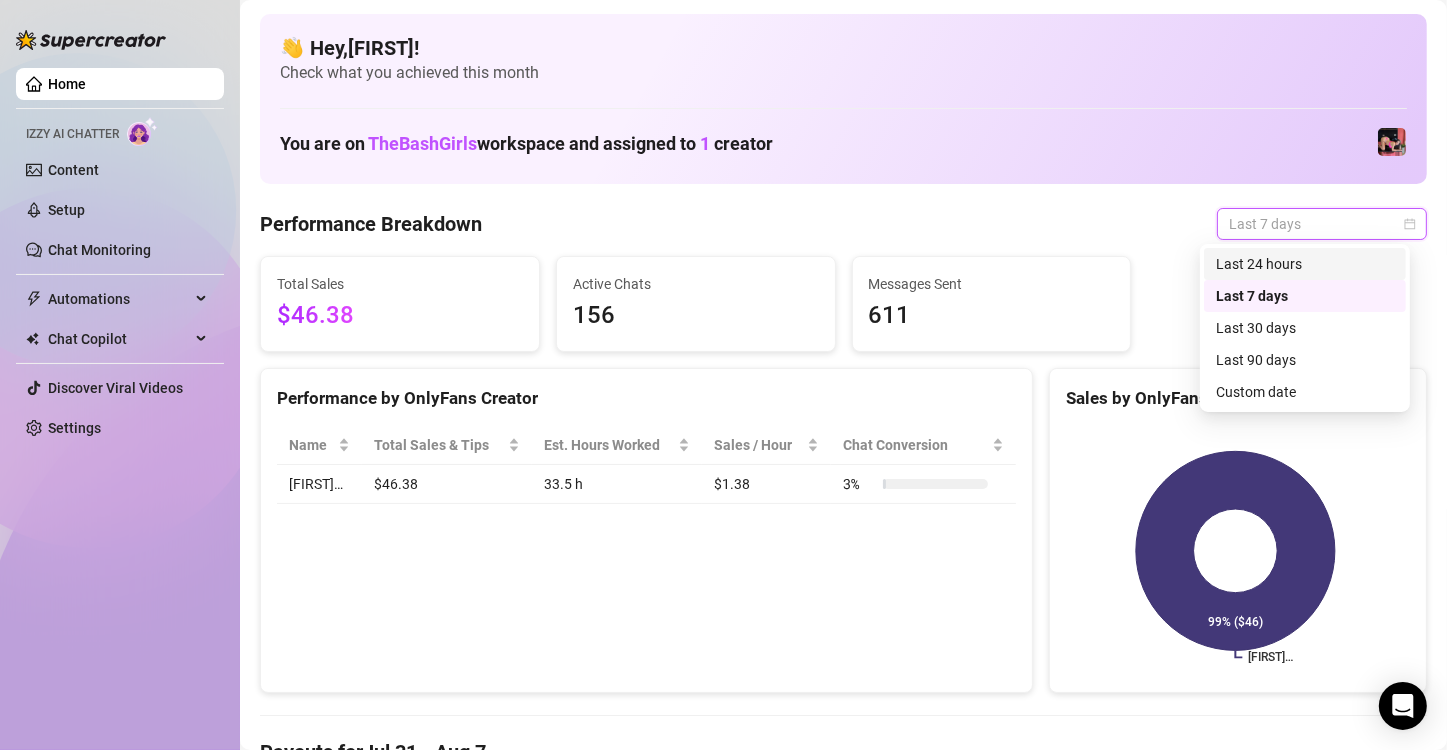 click on "Last 24 hours" at bounding box center [1305, 264] 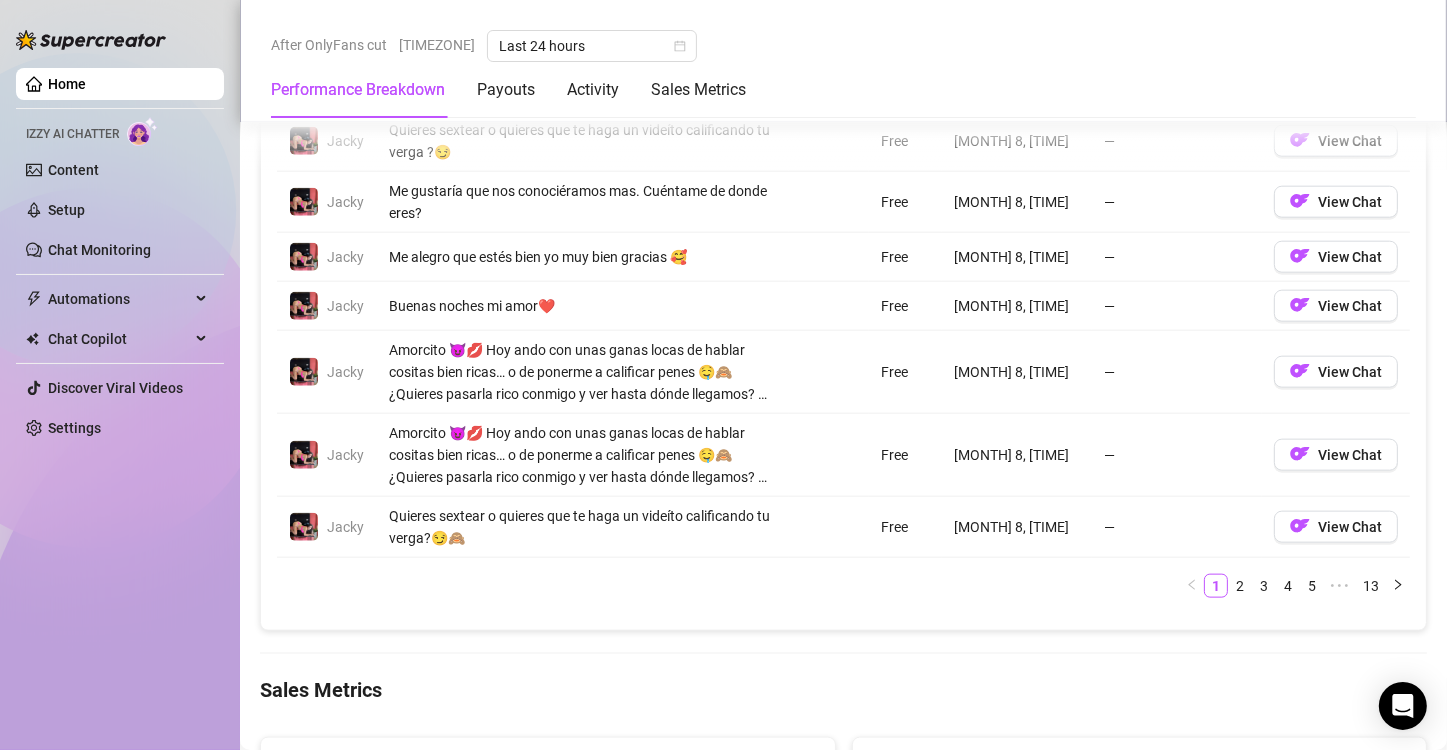 scroll, scrollTop: 2118, scrollLeft: 0, axis: vertical 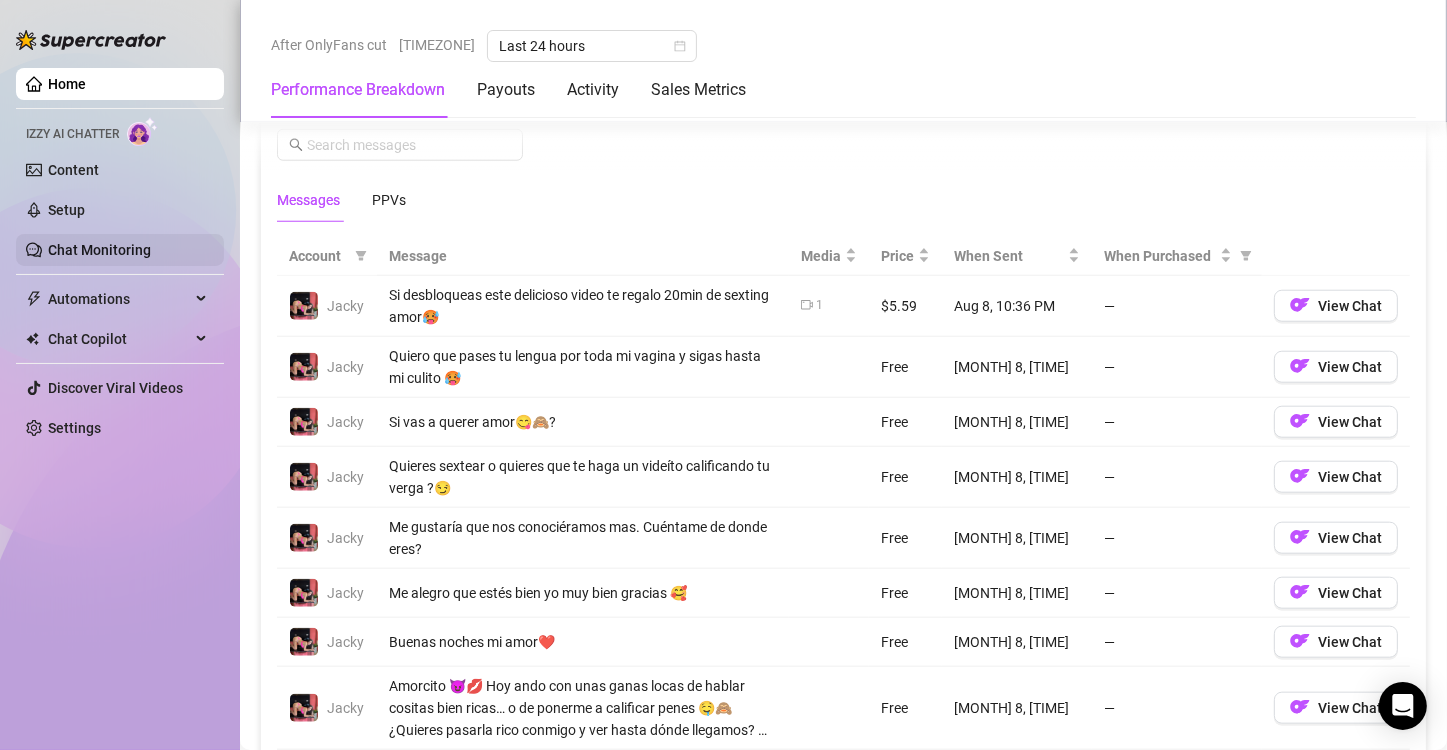 click on "Chat Monitoring" at bounding box center [99, 250] 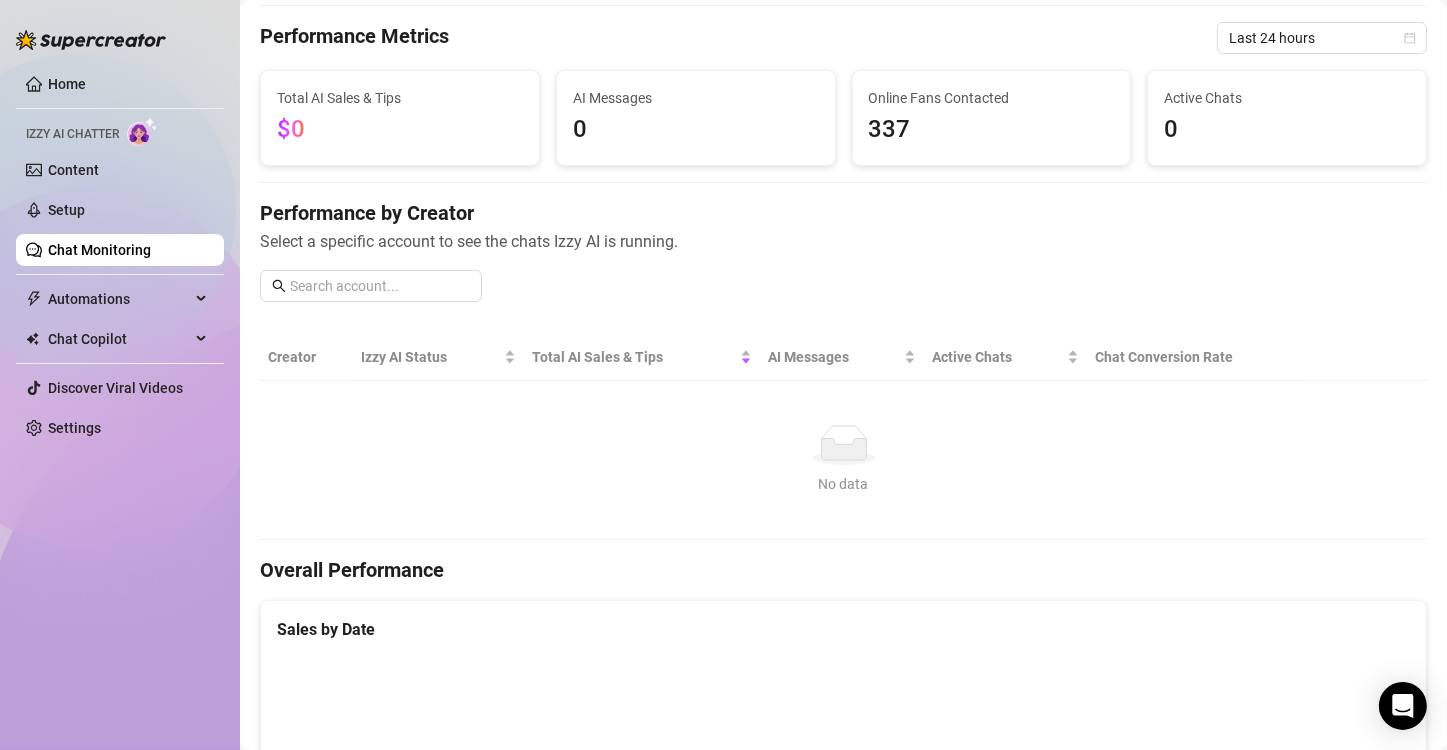 scroll, scrollTop: 0, scrollLeft: 0, axis: both 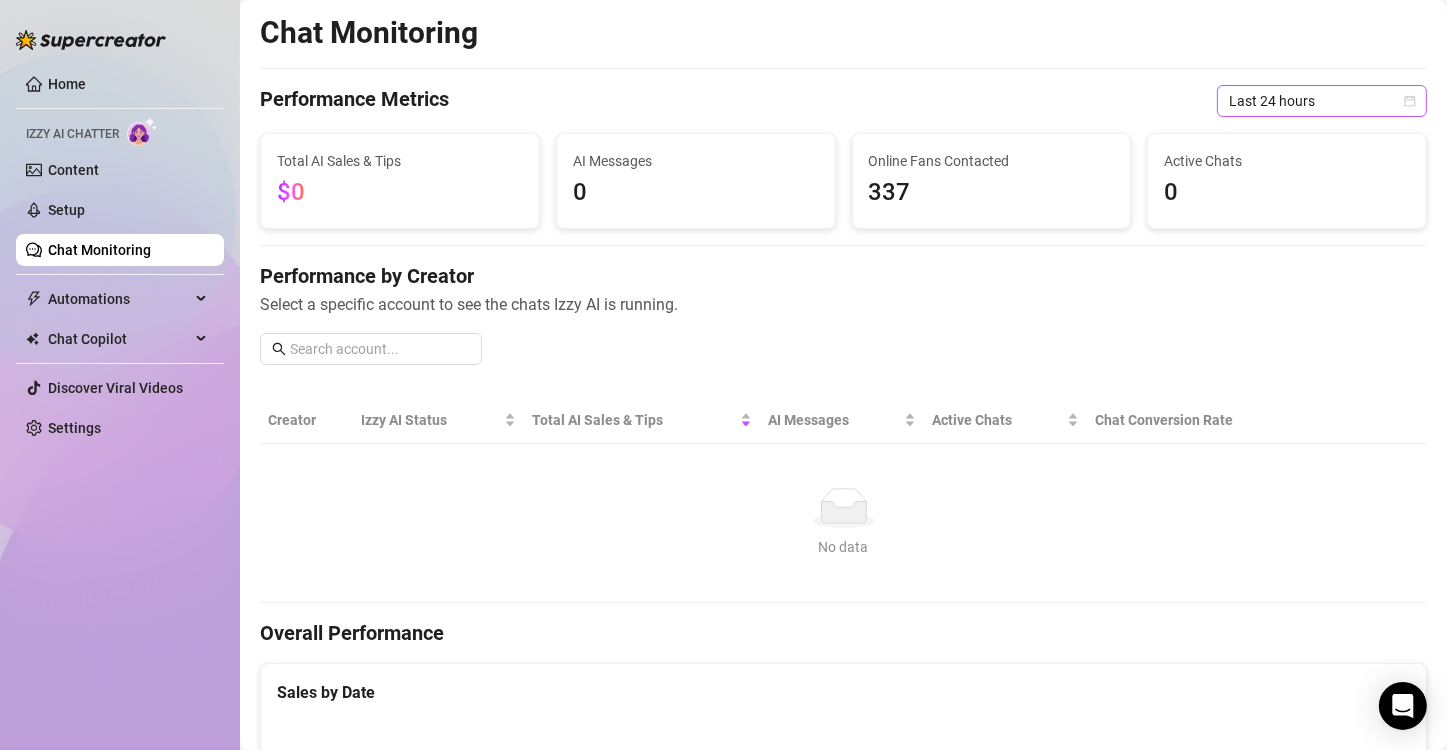 click 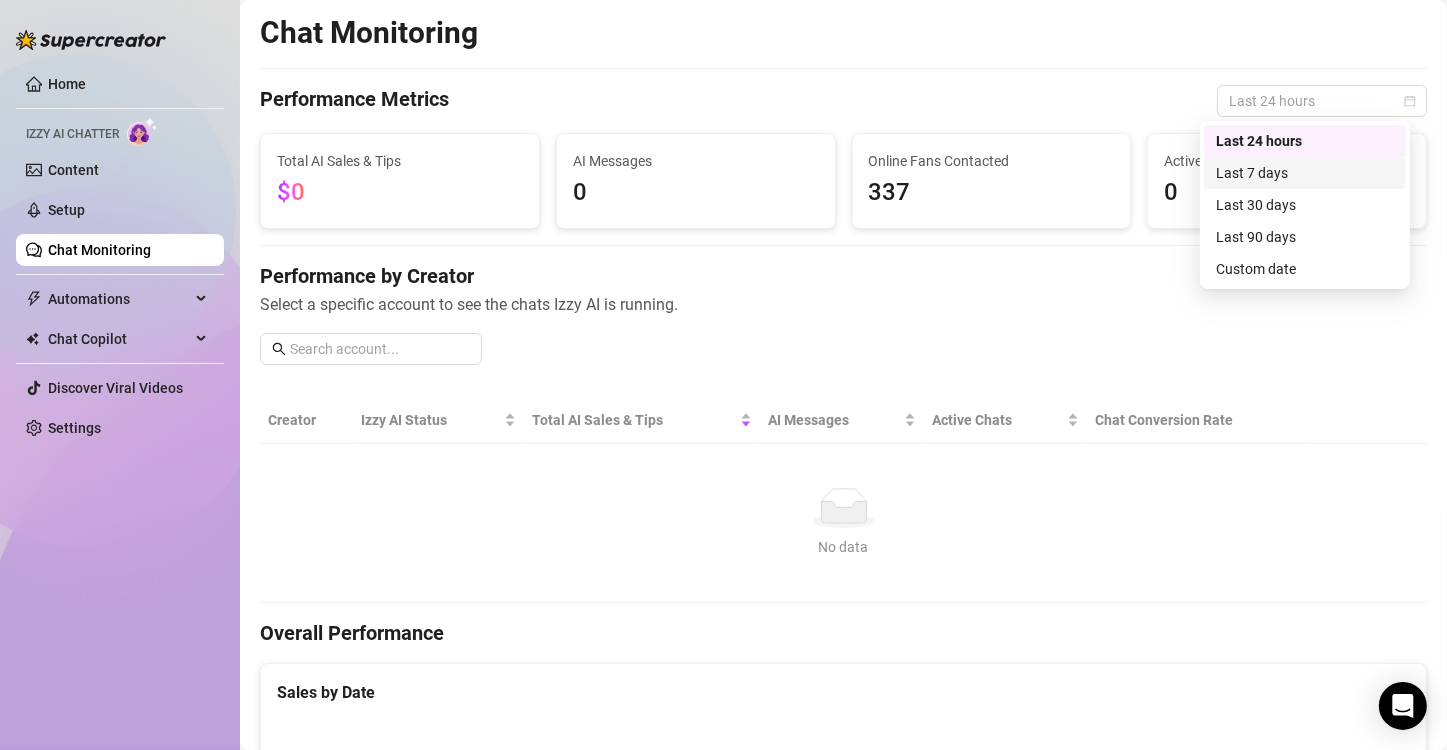 click on "Last 7 days" at bounding box center (1305, 173) 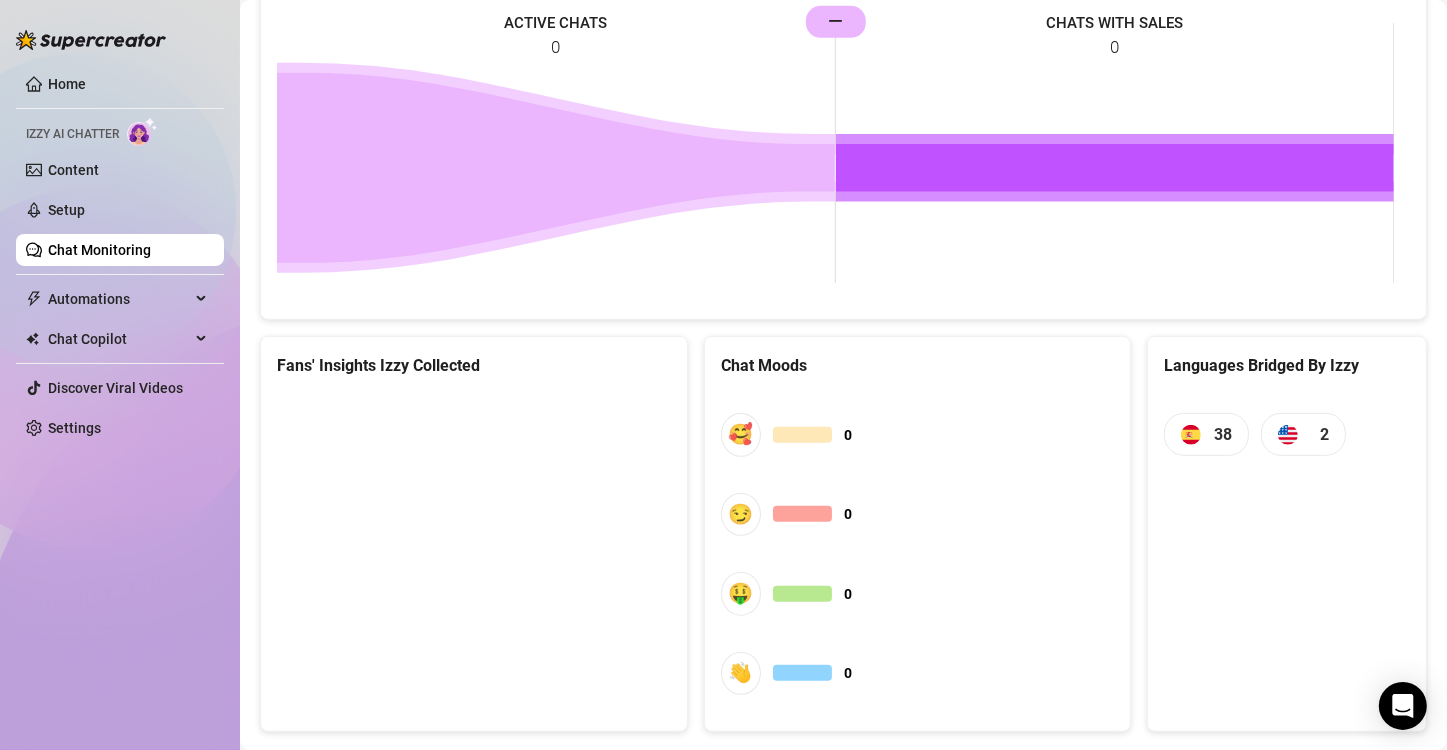 scroll, scrollTop: 1044, scrollLeft: 0, axis: vertical 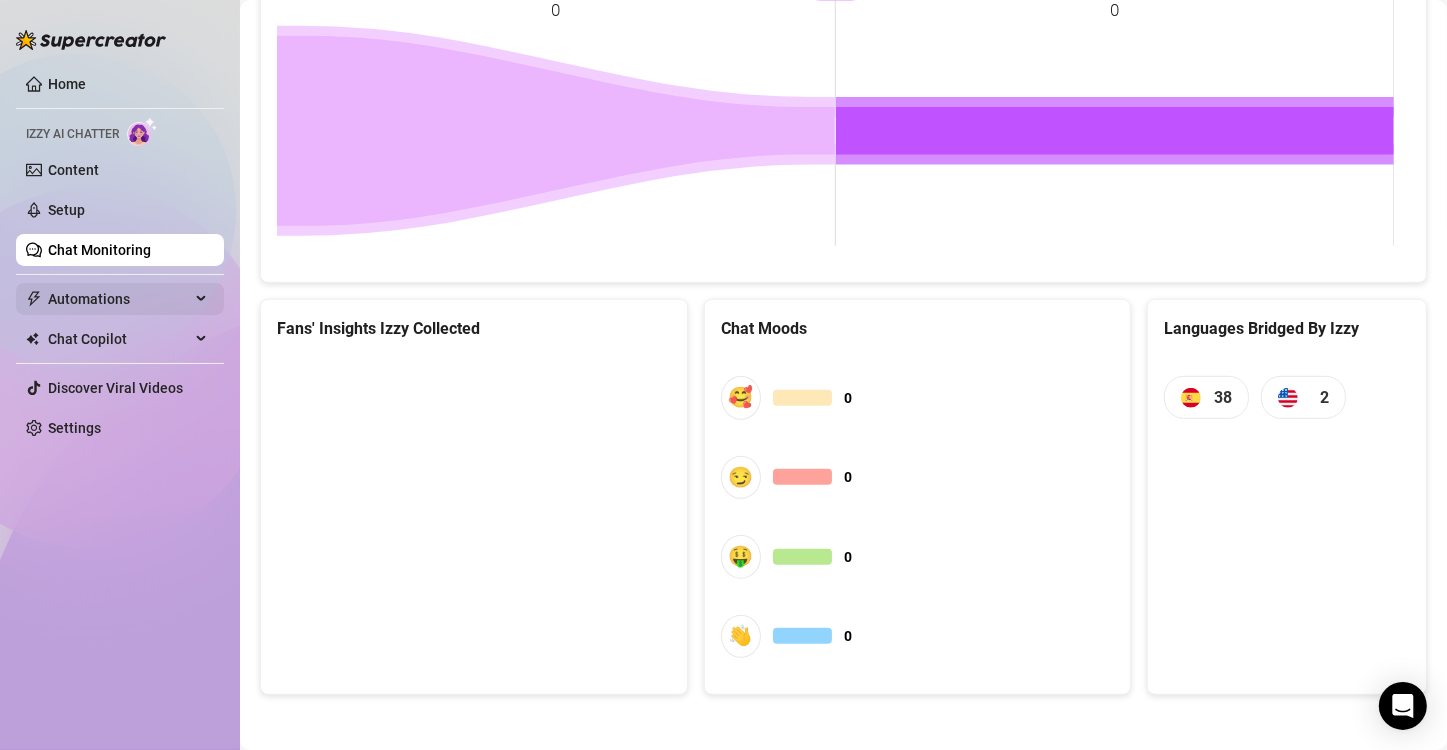 click on "Automations" at bounding box center (119, 299) 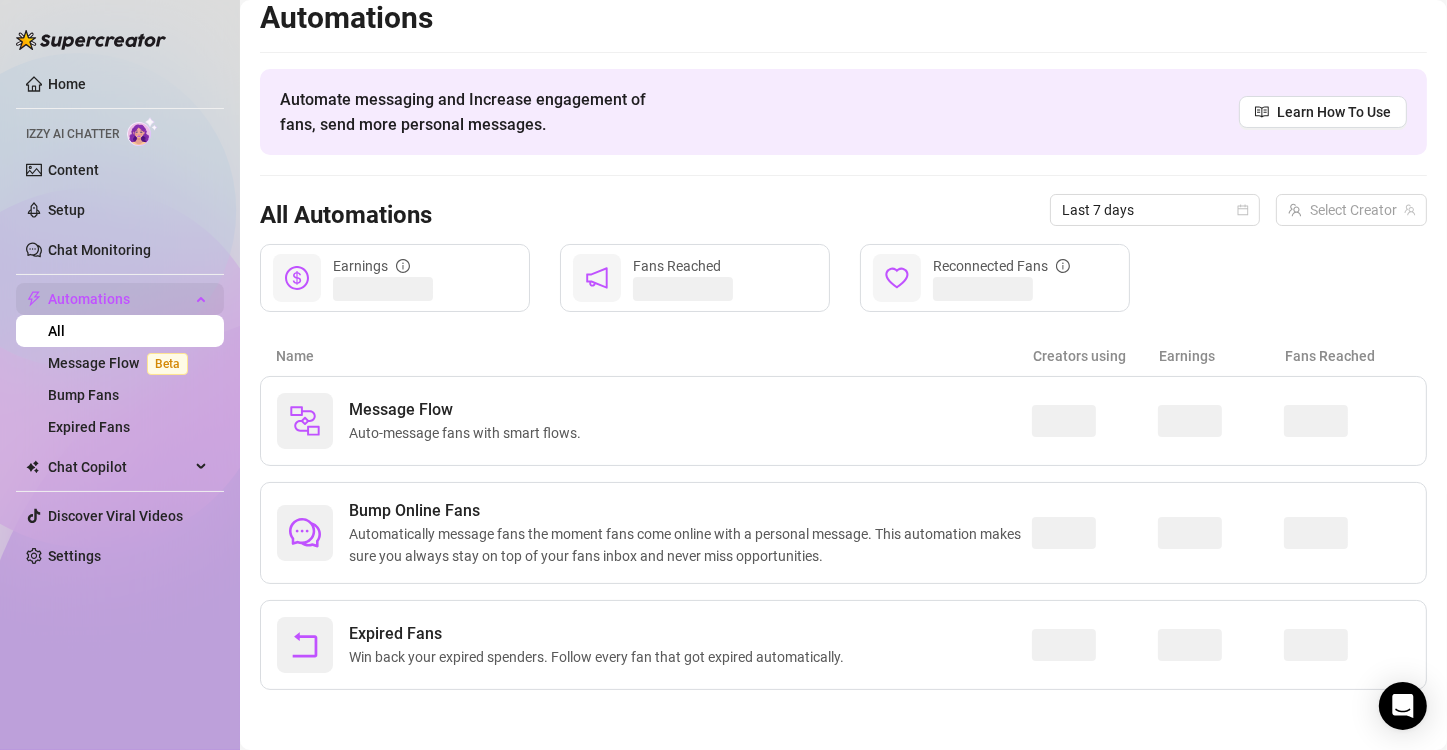 scroll, scrollTop: 12, scrollLeft: 0, axis: vertical 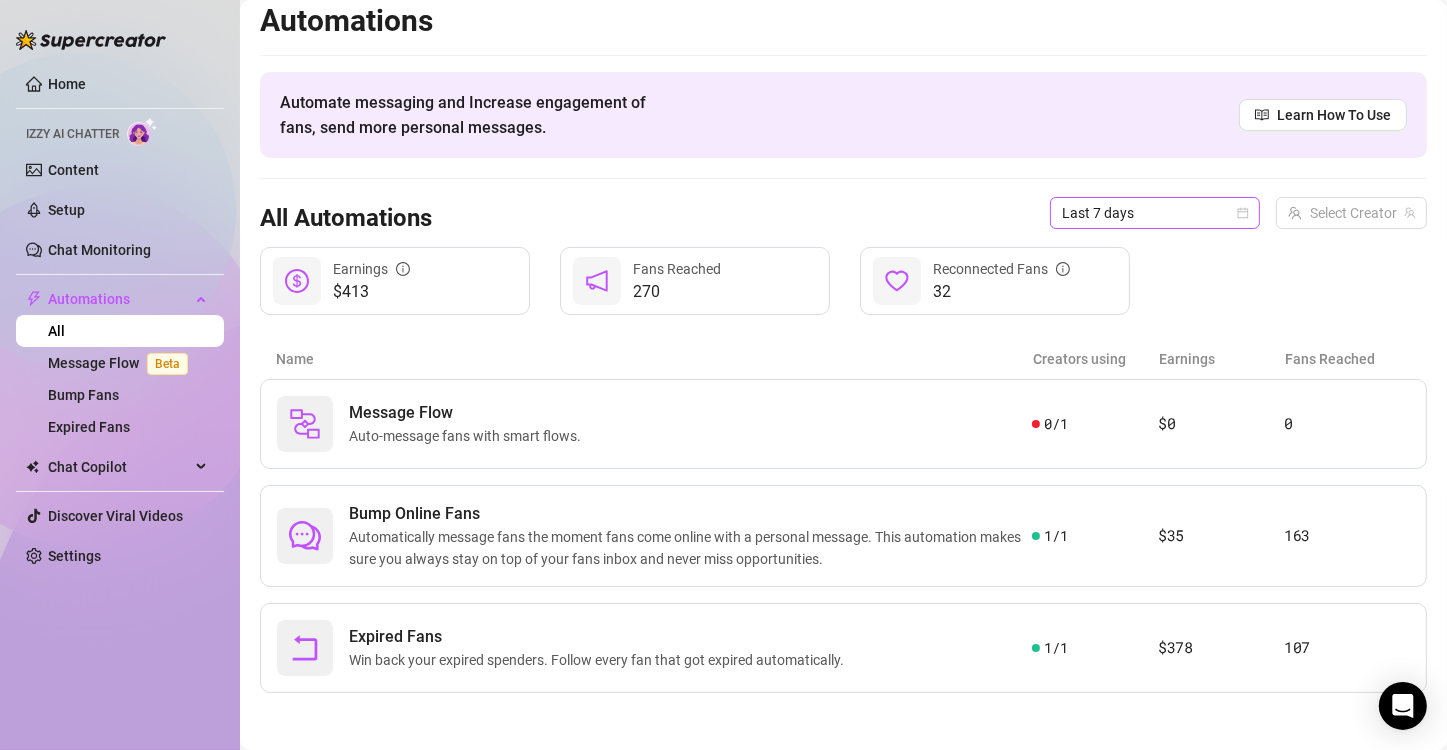 click 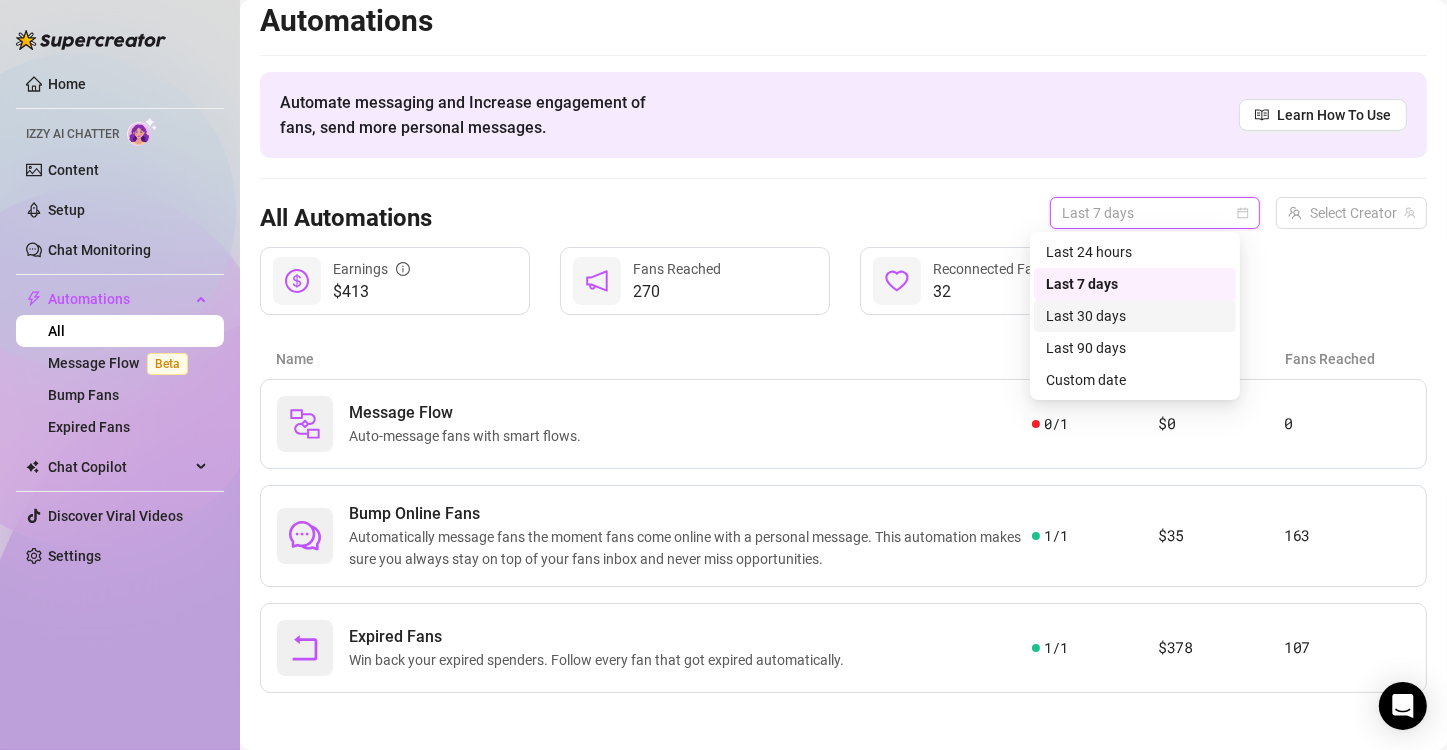 click on "Last 30 days" at bounding box center (1135, 316) 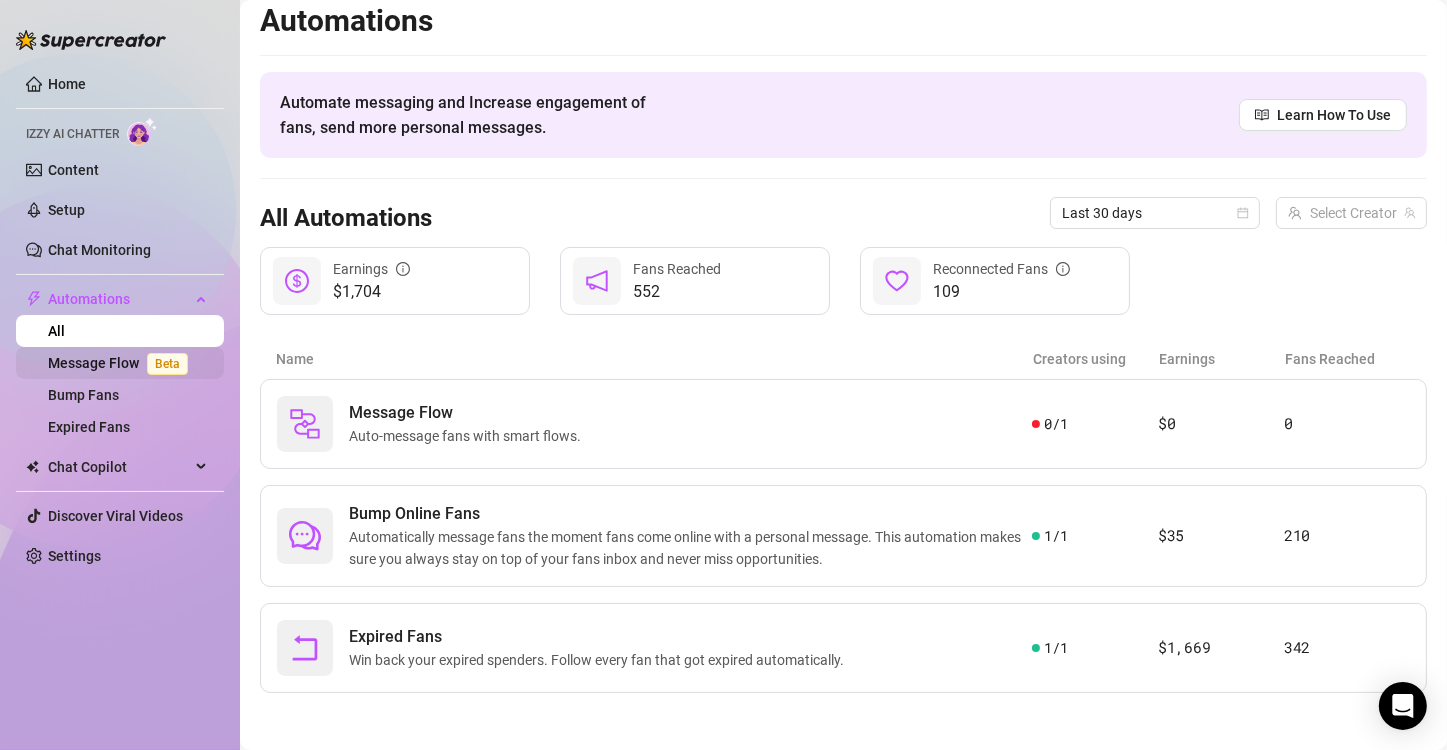 click on "Message Flow Beta" at bounding box center (122, 363) 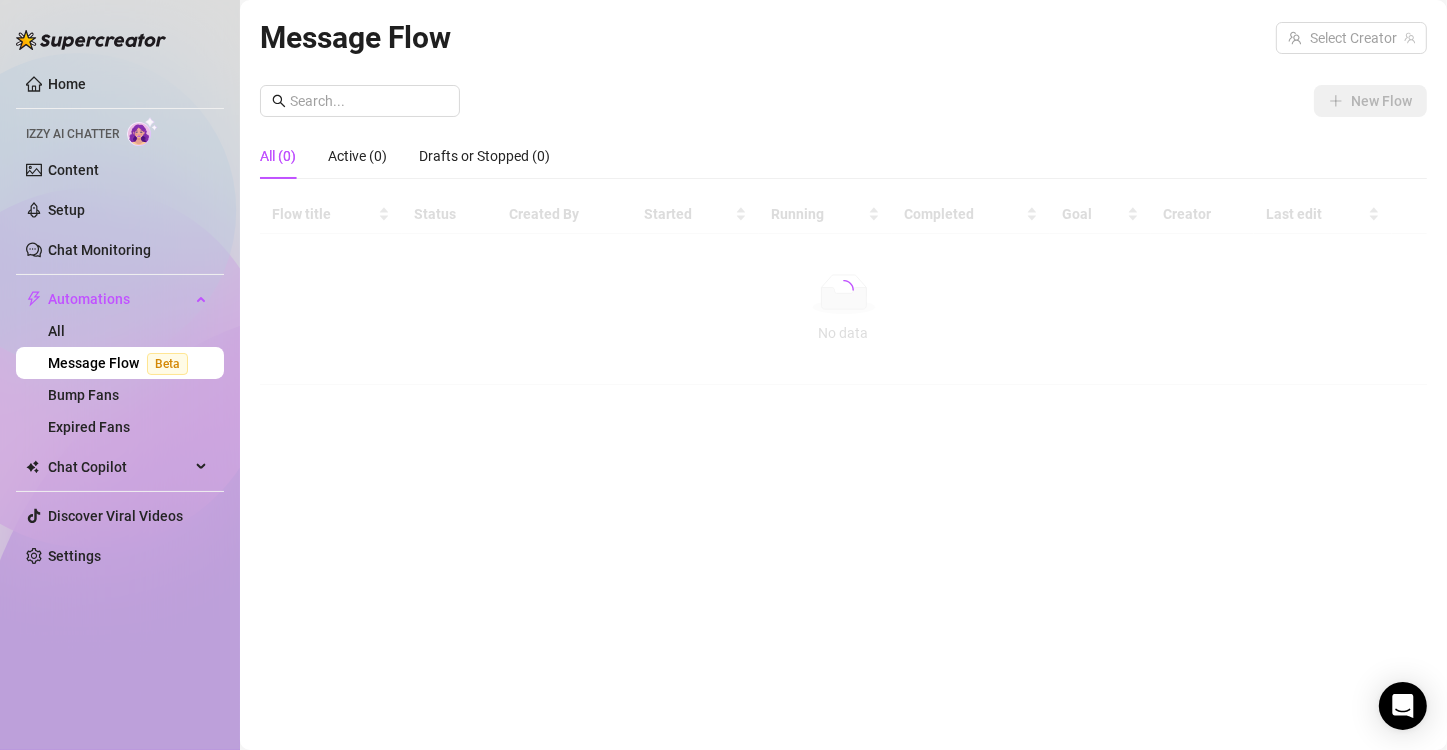 scroll, scrollTop: 0, scrollLeft: 0, axis: both 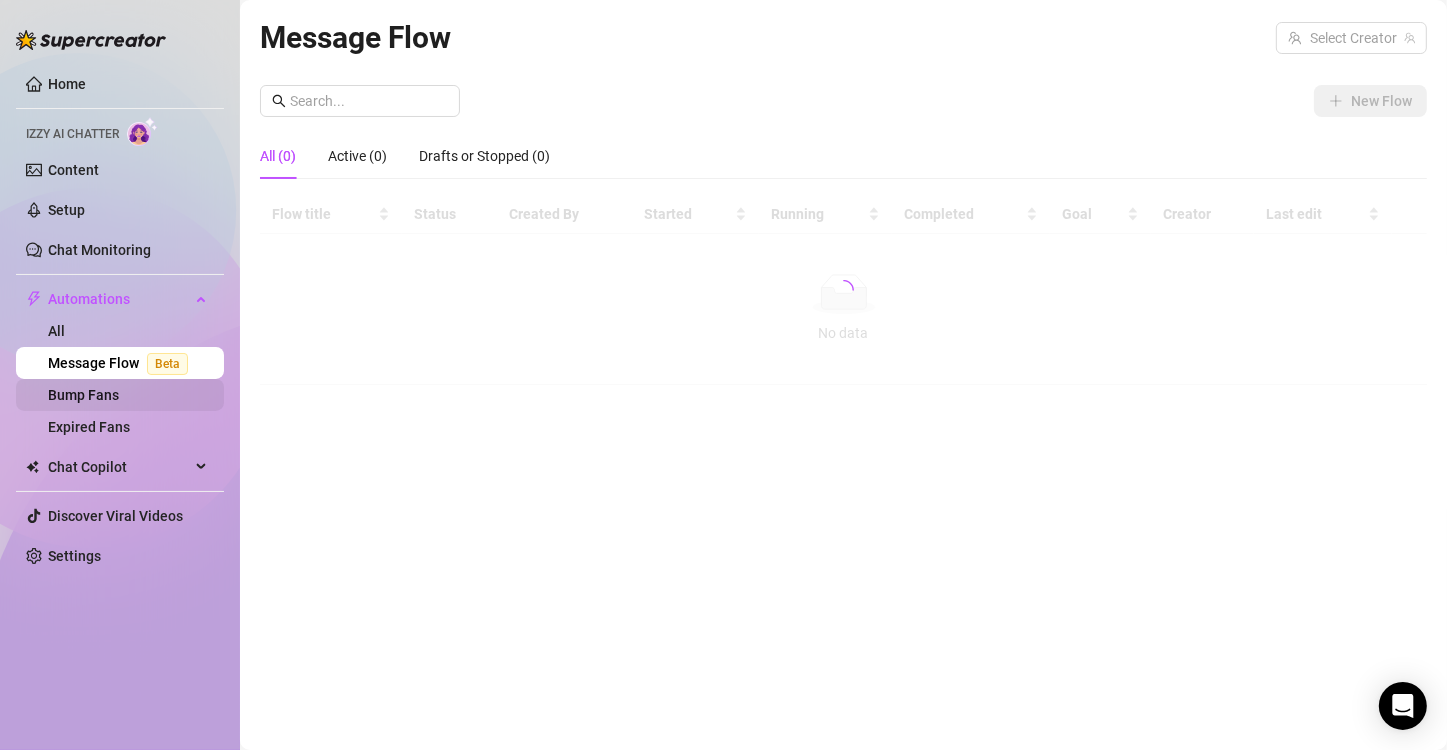 click on "Bump Fans" at bounding box center [83, 395] 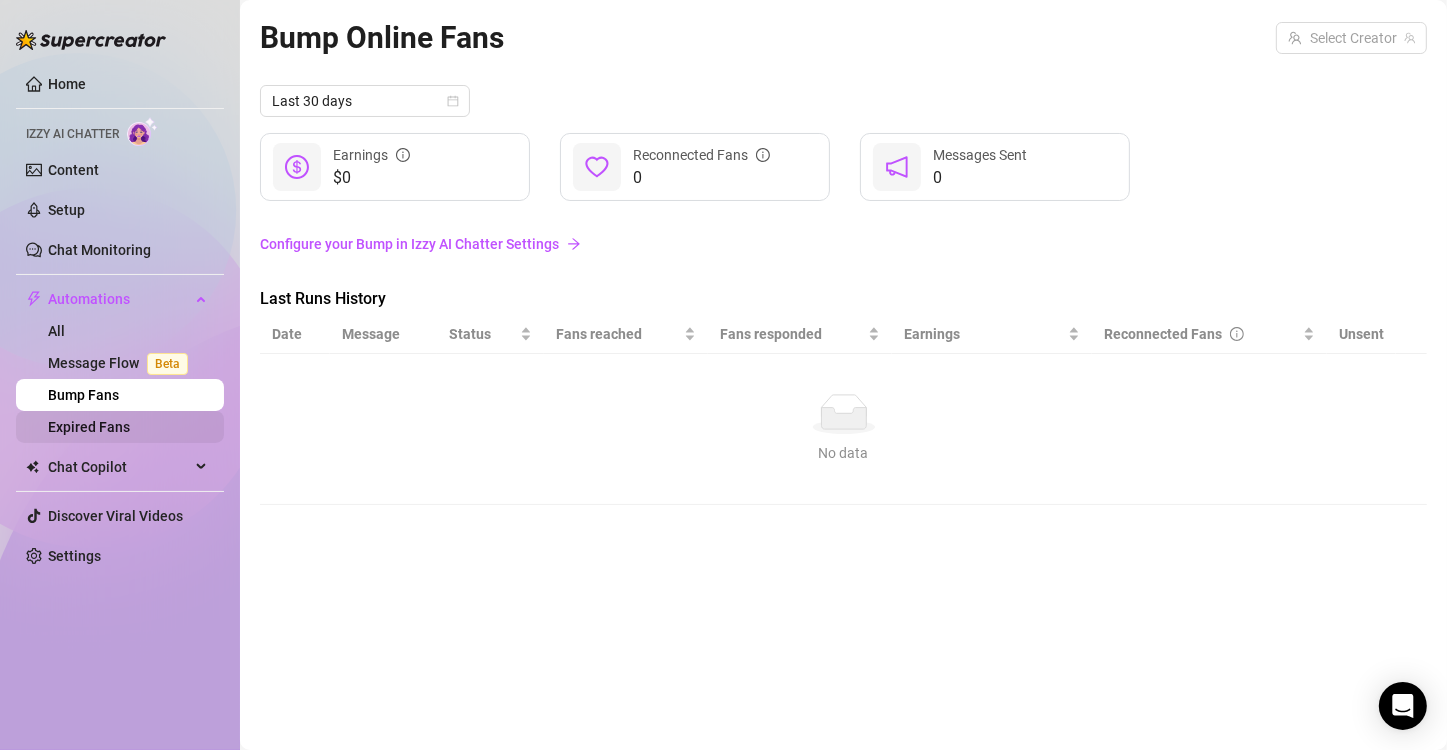 click on "Expired Fans" at bounding box center [89, 427] 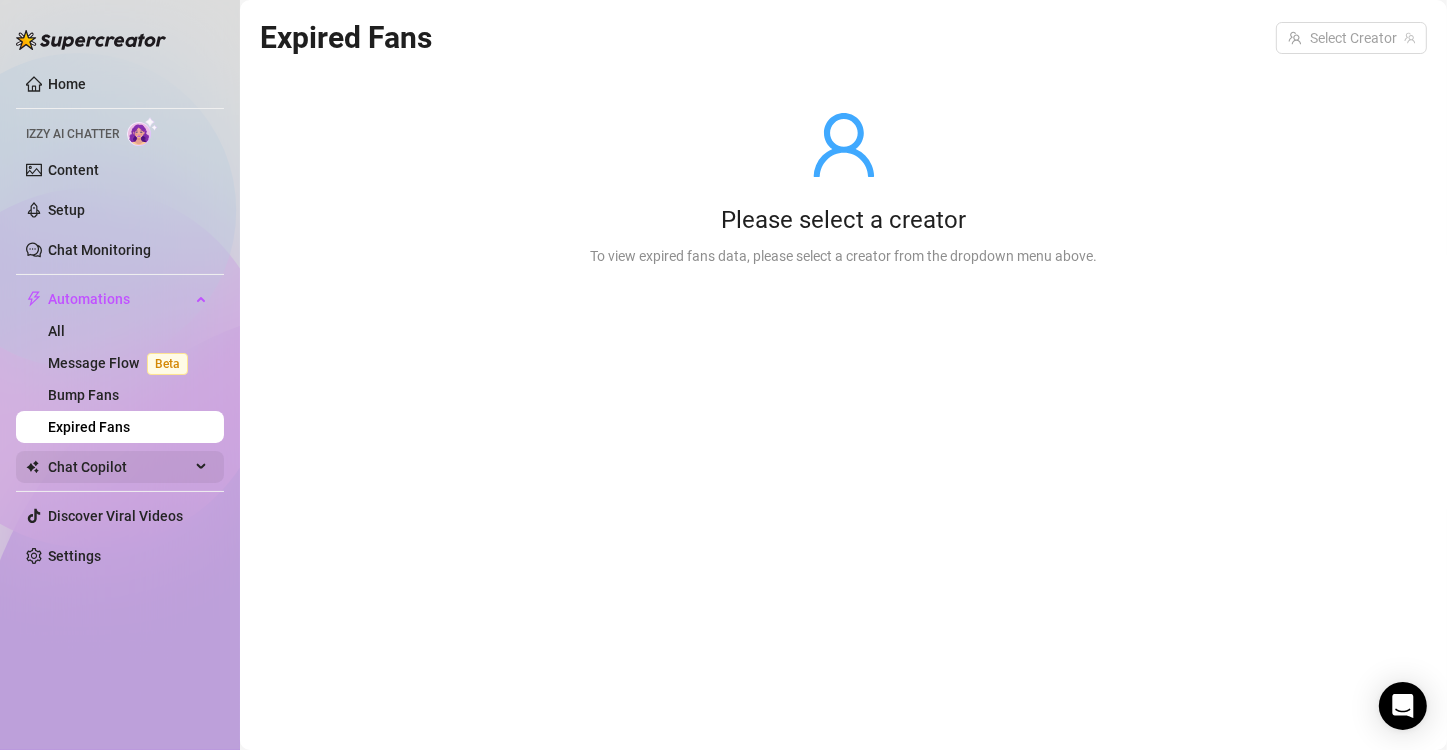 click on "Chat Copilot" at bounding box center (119, 467) 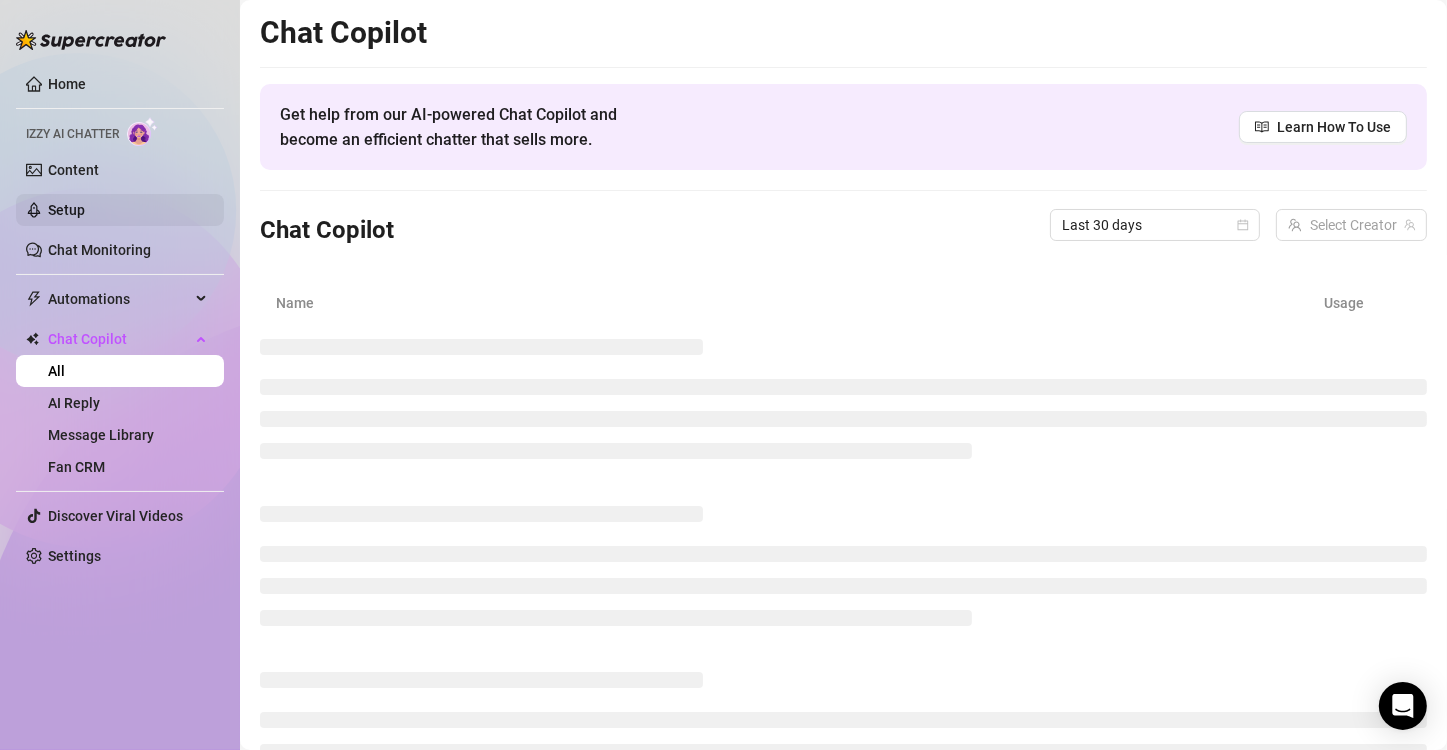 click on "Setup" at bounding box center (66, 210) 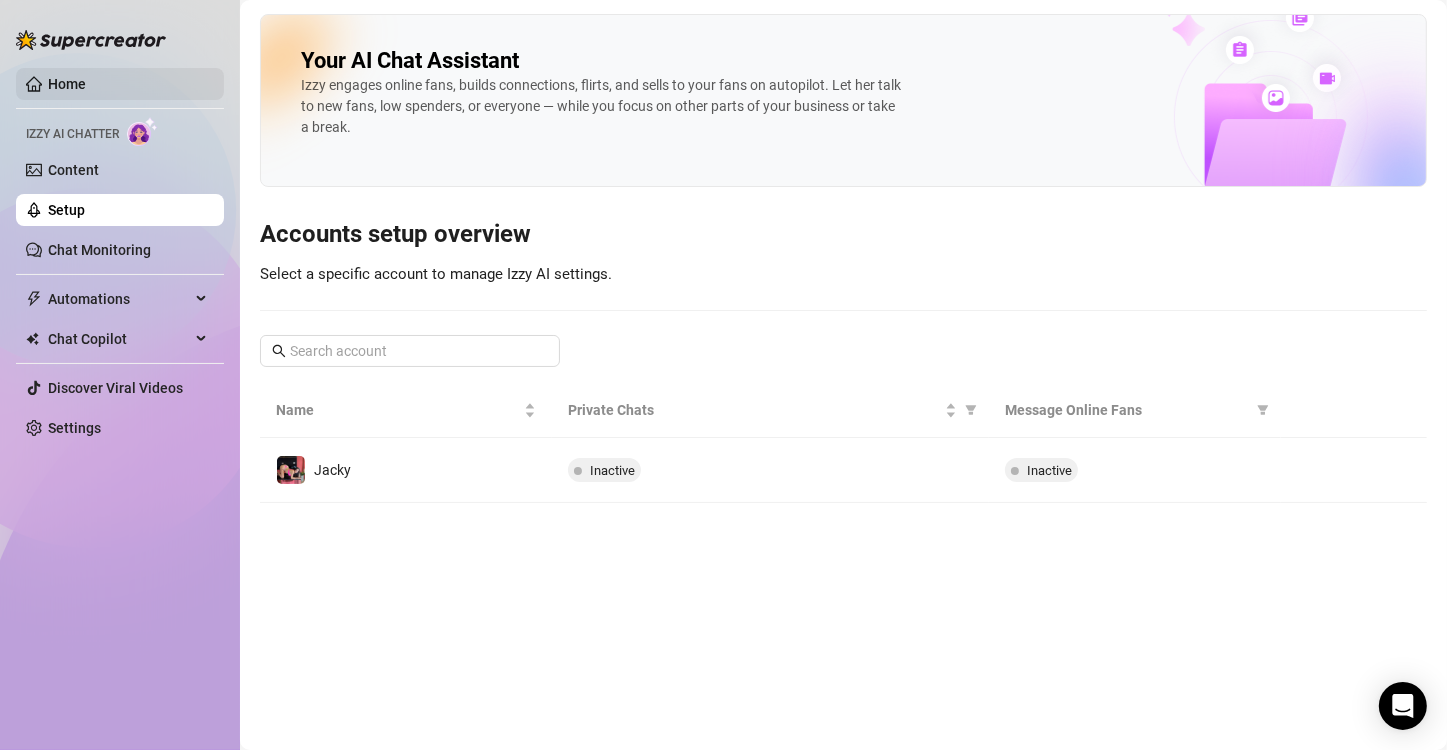 click on "Home" at bounding box center [67, 84] 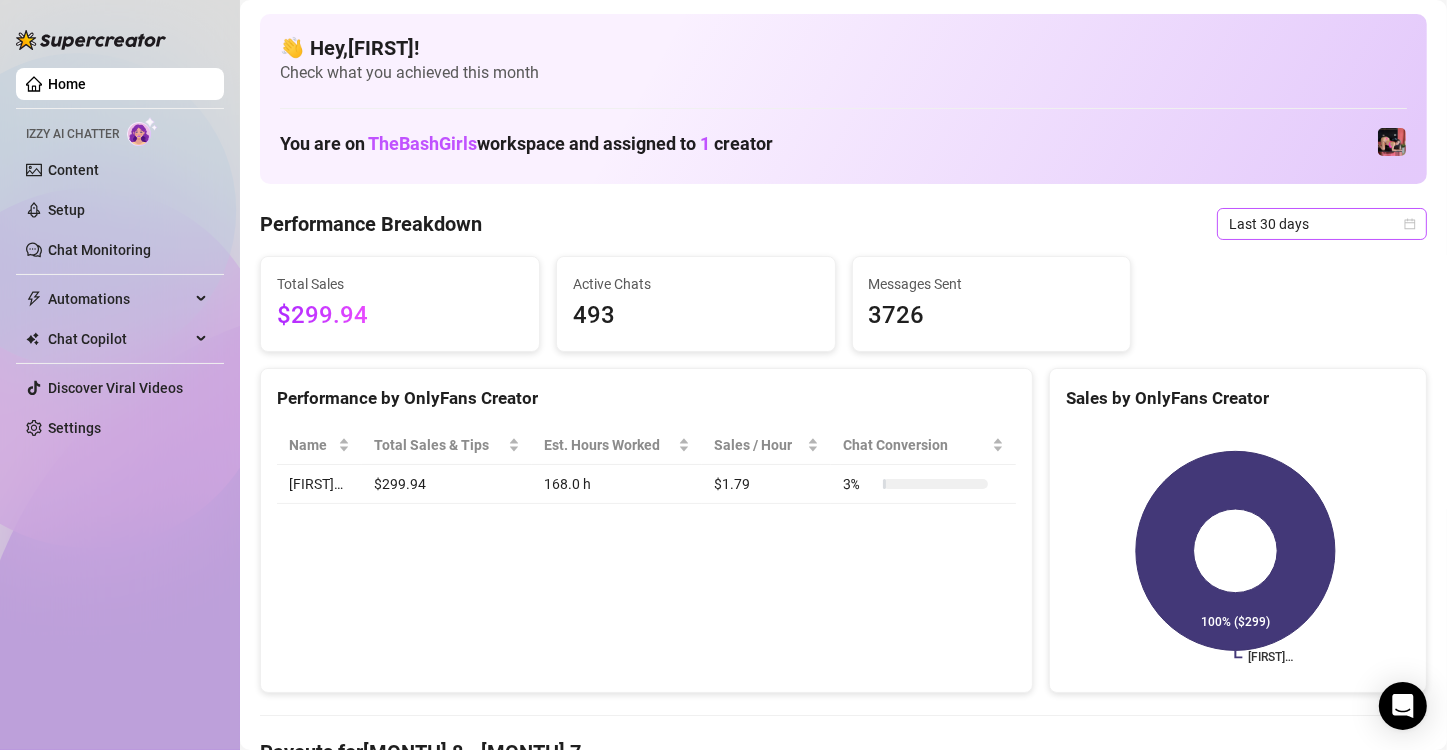 click 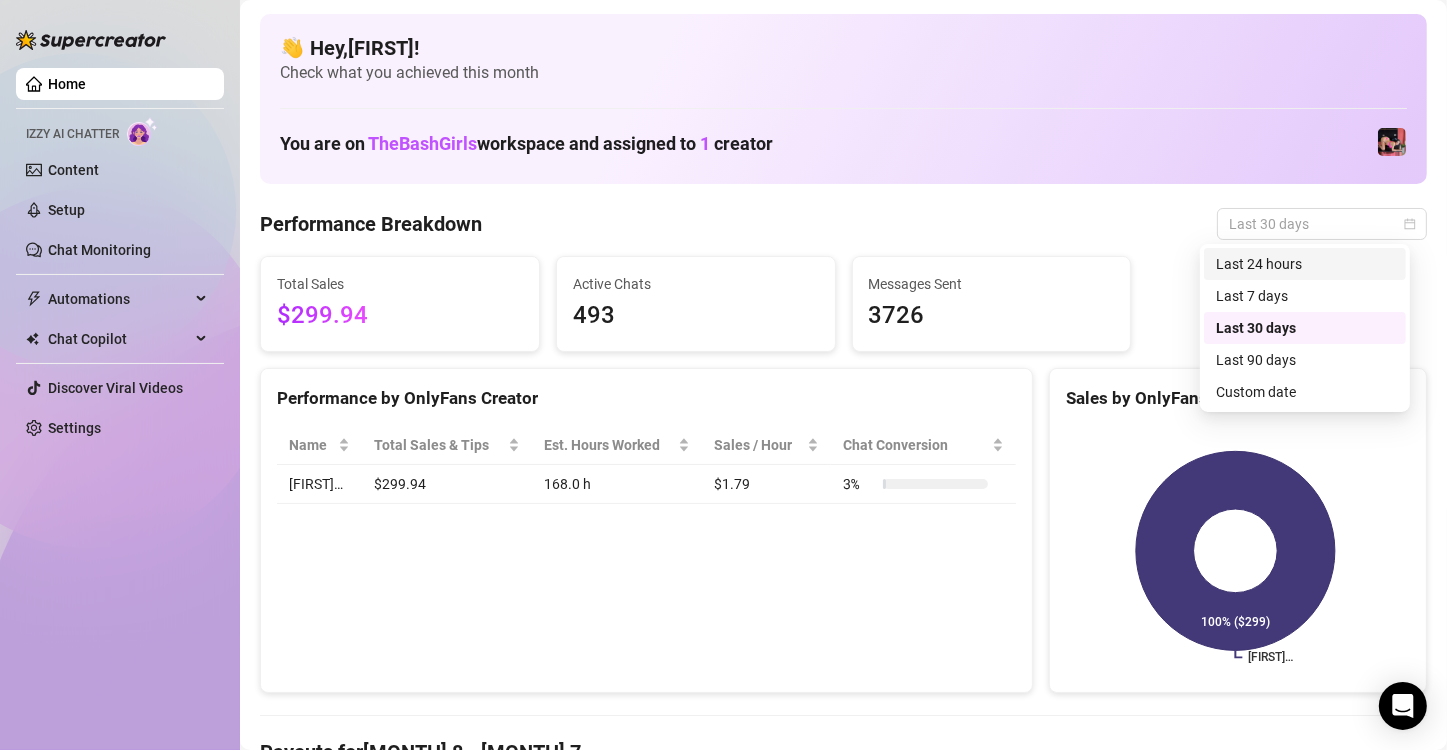 click on "Last 24 hours" at bounding box center (1305, 264) 